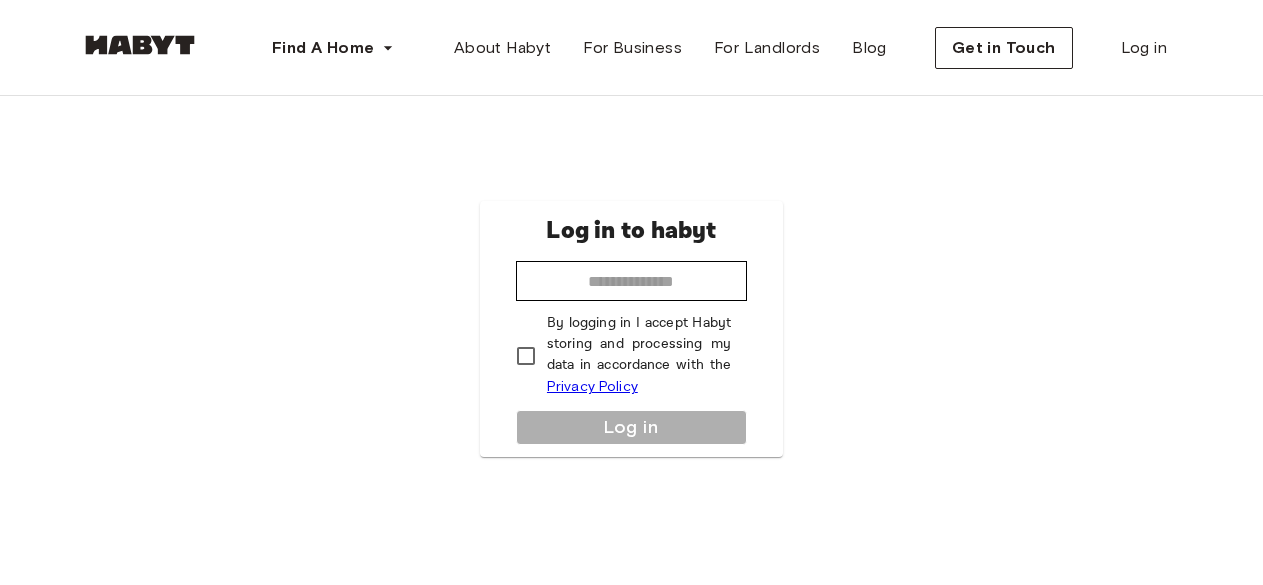 scroll, scrollTop: 0, scrollLeft: 0, axis: both 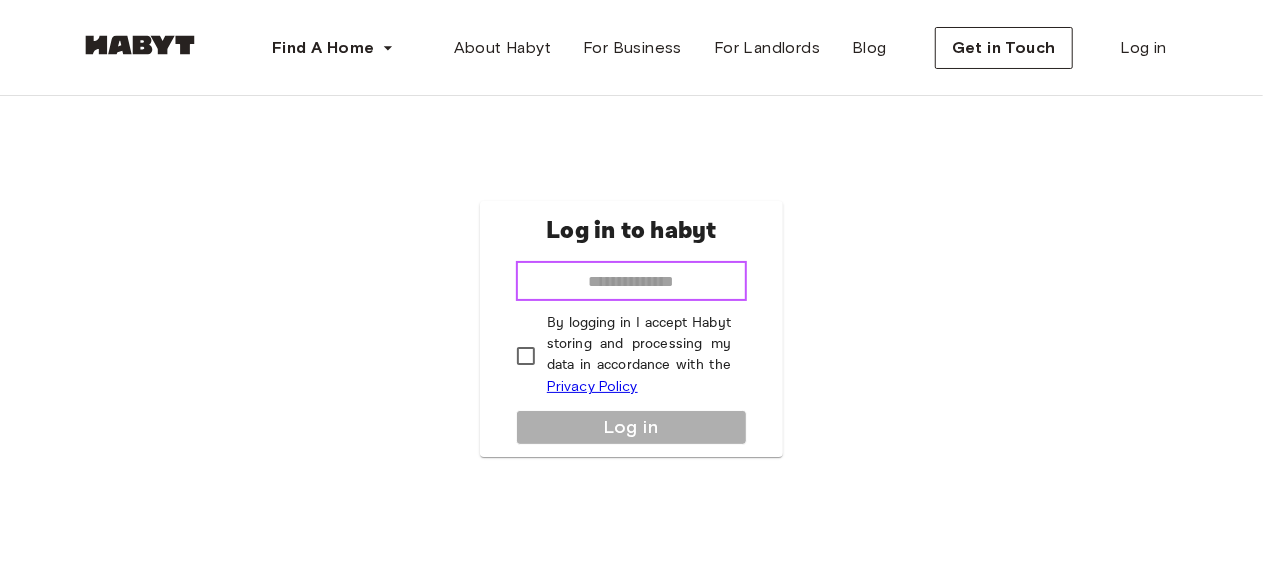 click at bounding box center [631, 281] 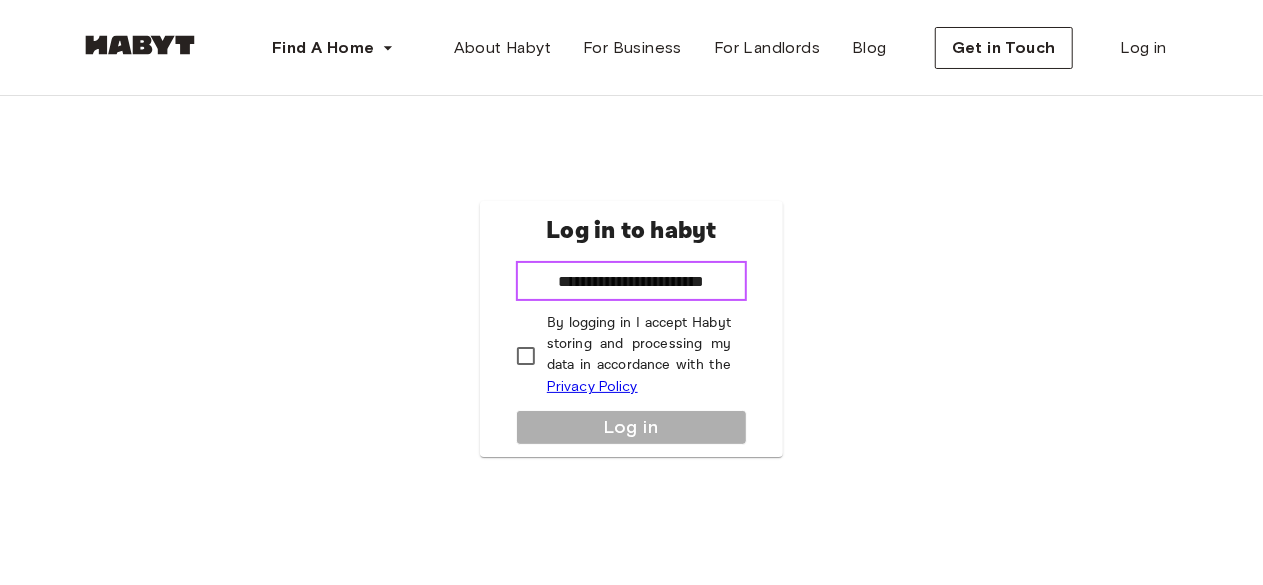 scroll, scrollTop: 0, scrollLeft: 2, axis: horizontal 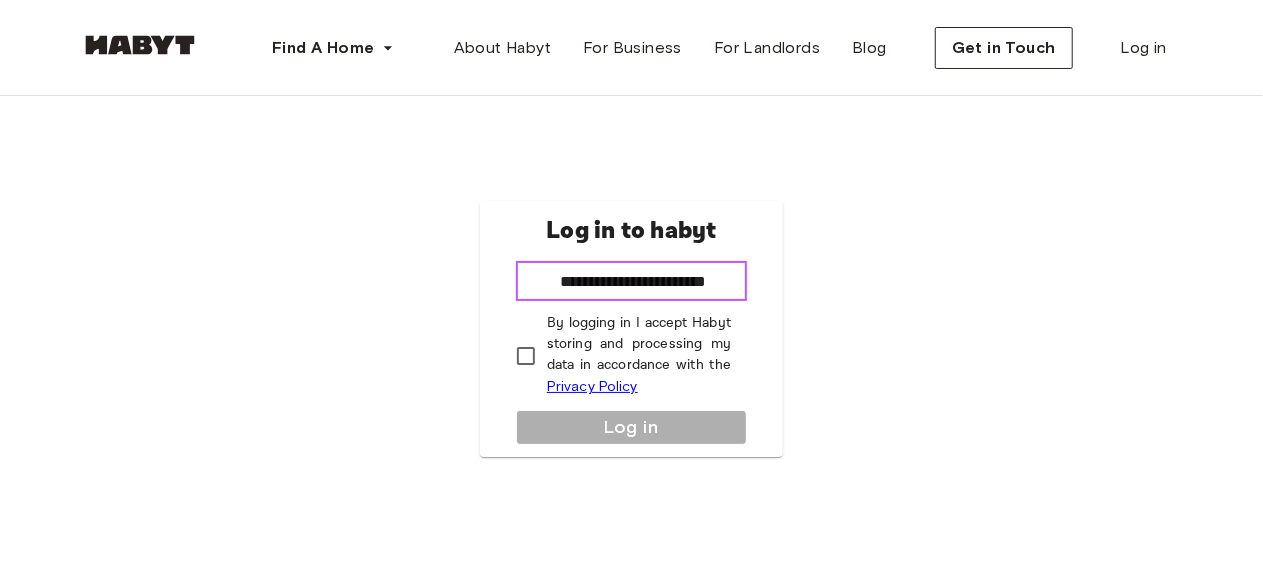 type on "**********" 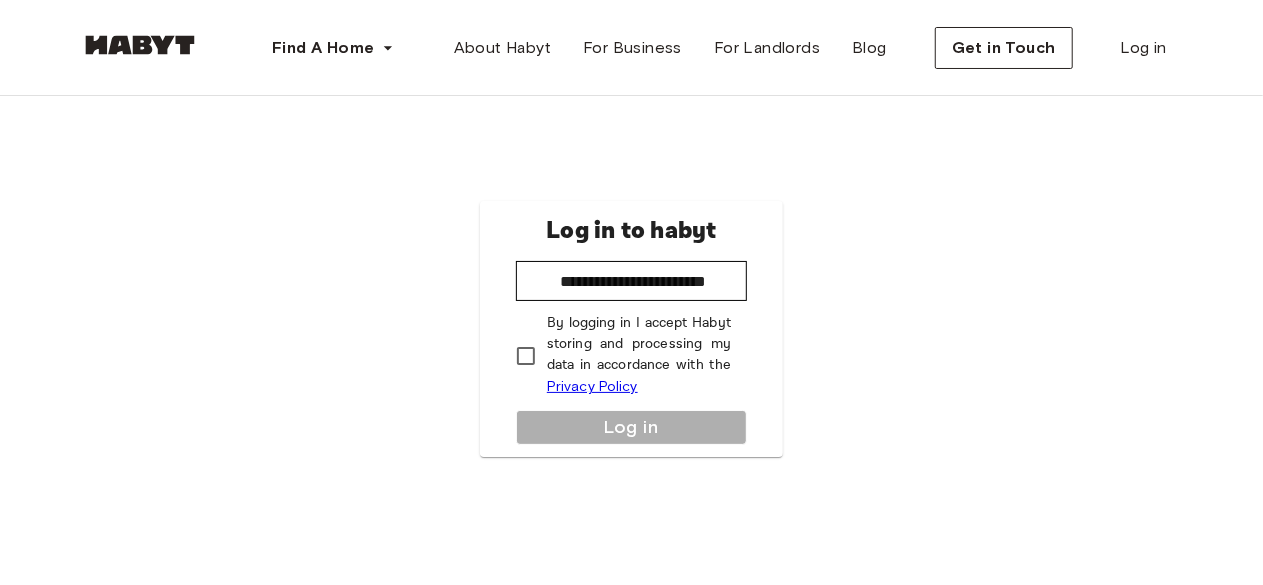 scroll, scrollTop: 0, scrollLeft: 0, axis: both 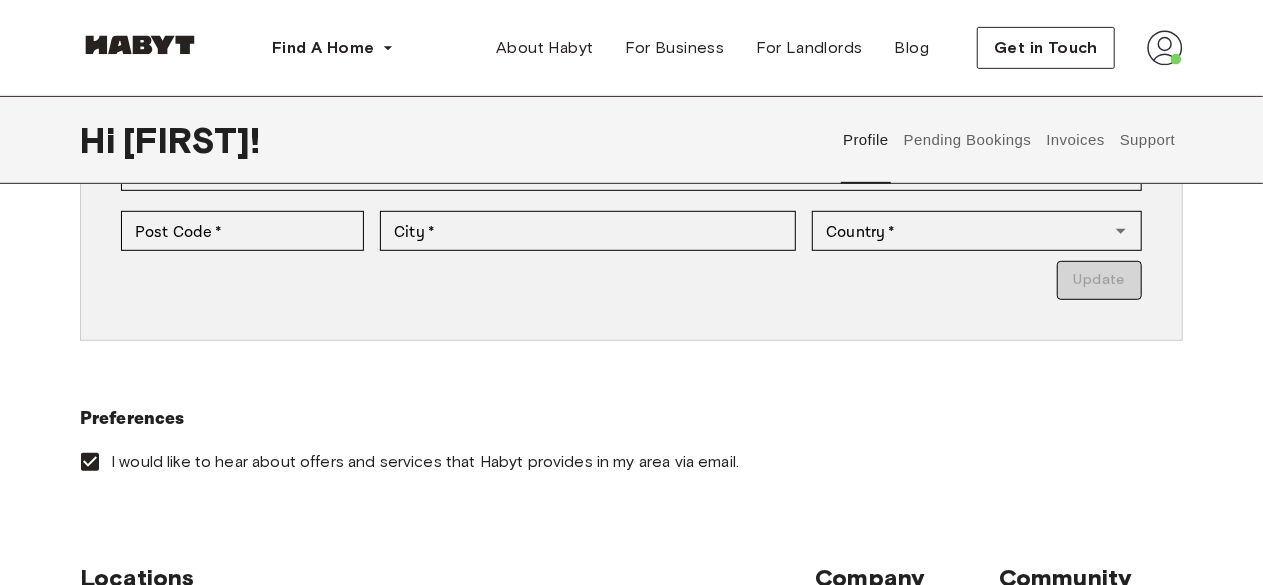 click on "Pending Bookings" at bounding box center [967, 140] 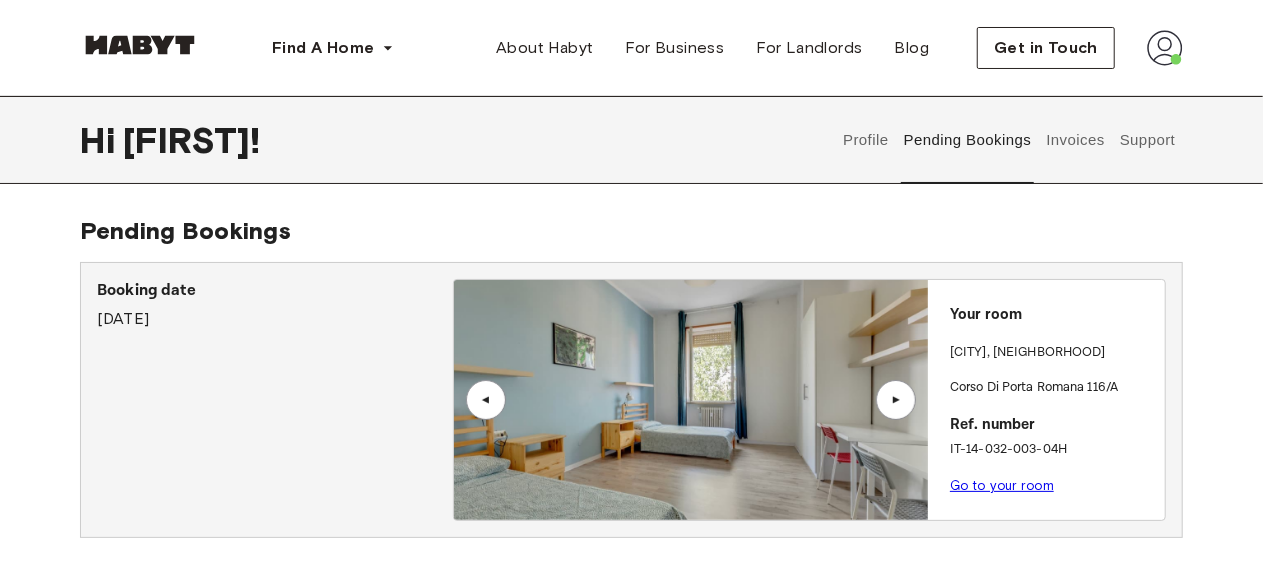 scroll, scrollTop: 1, scrollLeft: 0, axis: vertical 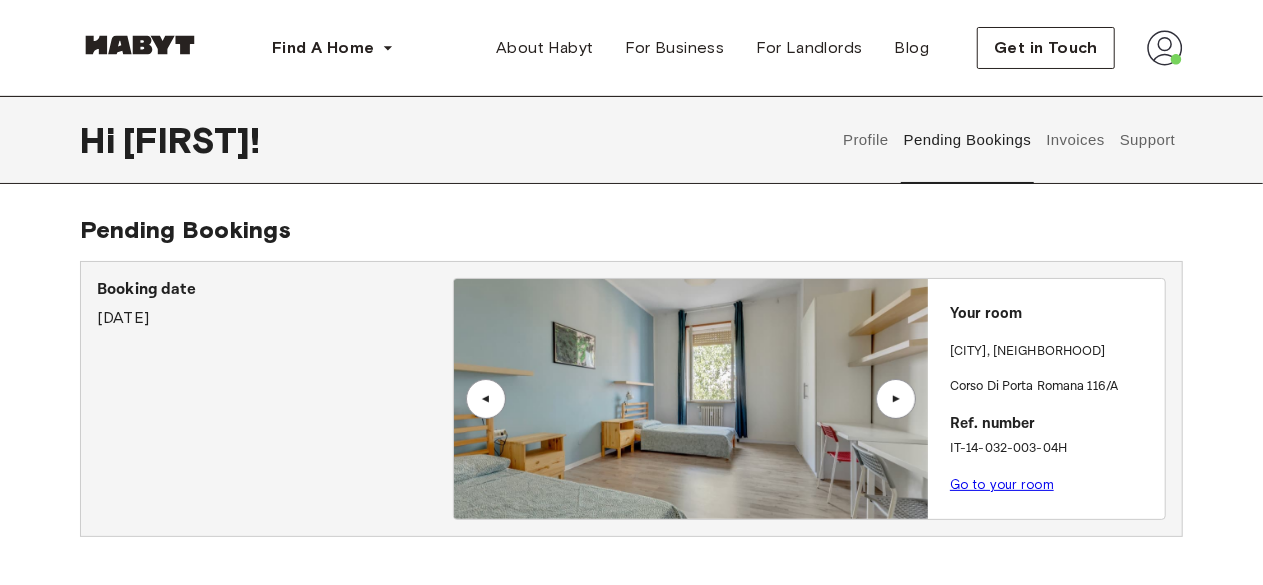 click on "Profile" at bounding box center (866, 140) 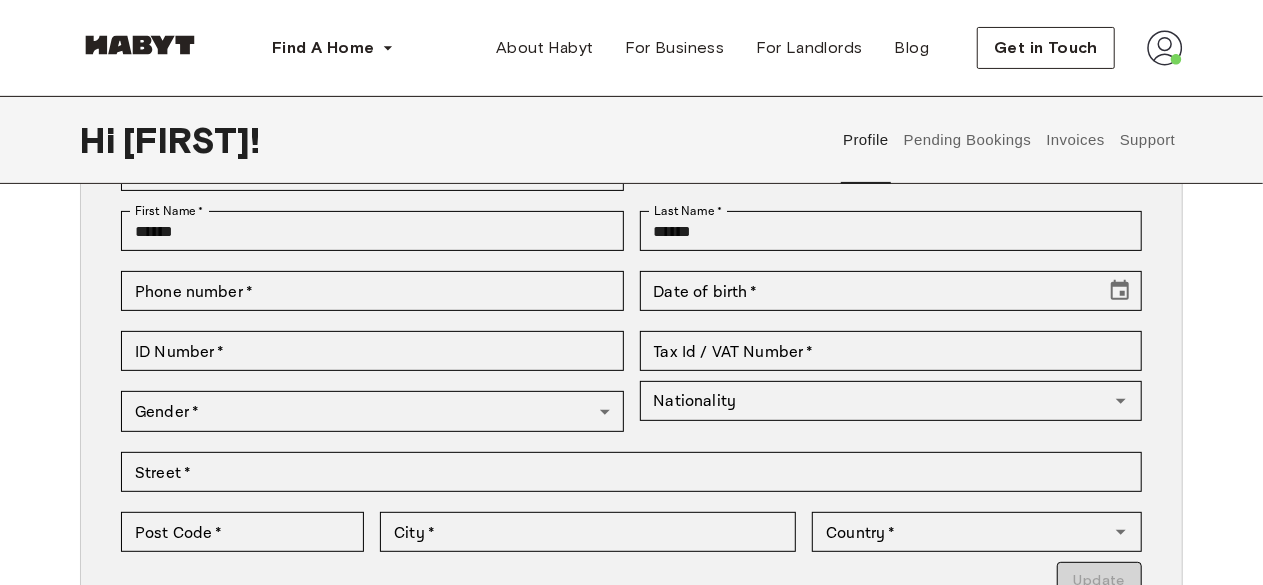 scroll, scrollTop: 173, scrollLeft: 0, axis: vertical 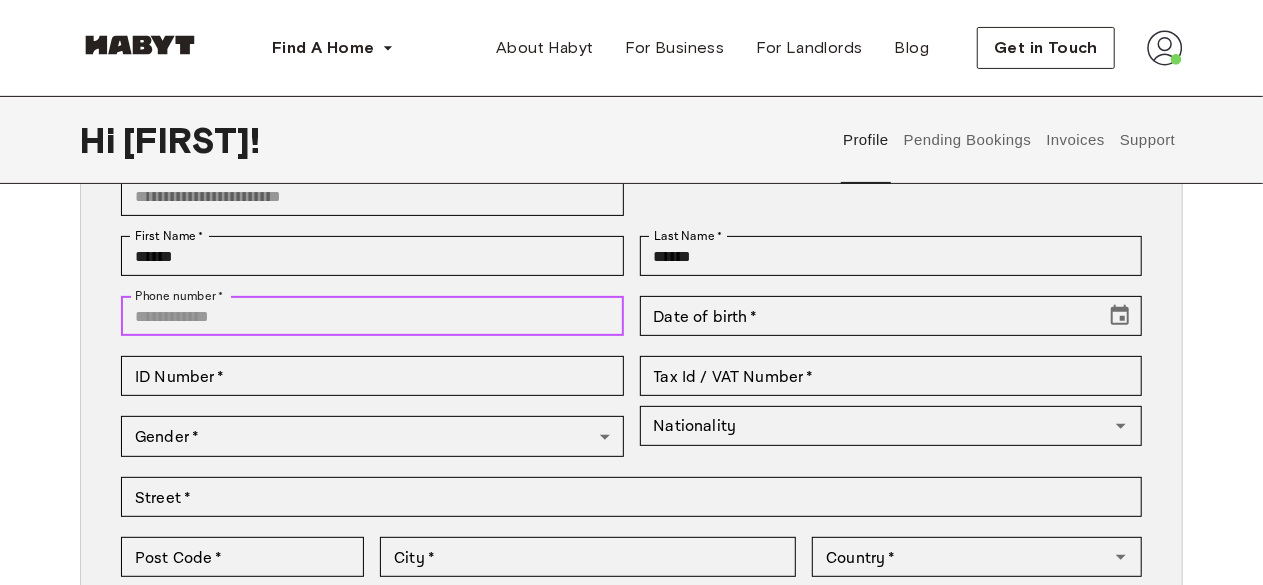 click on "Phone number   *" at bounding box center [372, 316] 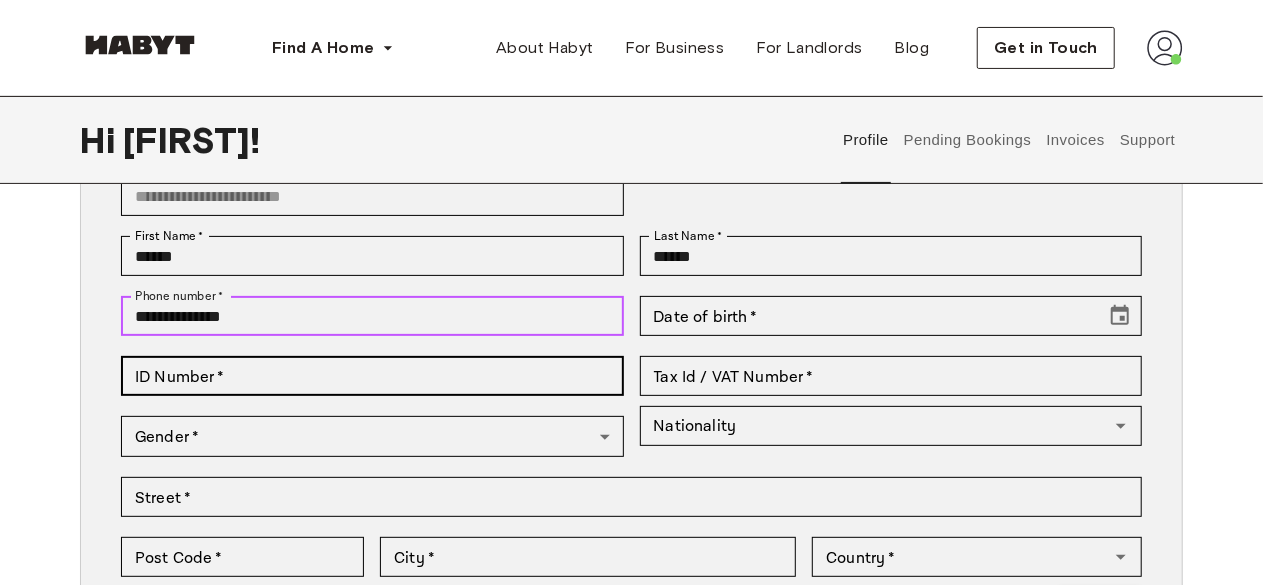 type on "**********" 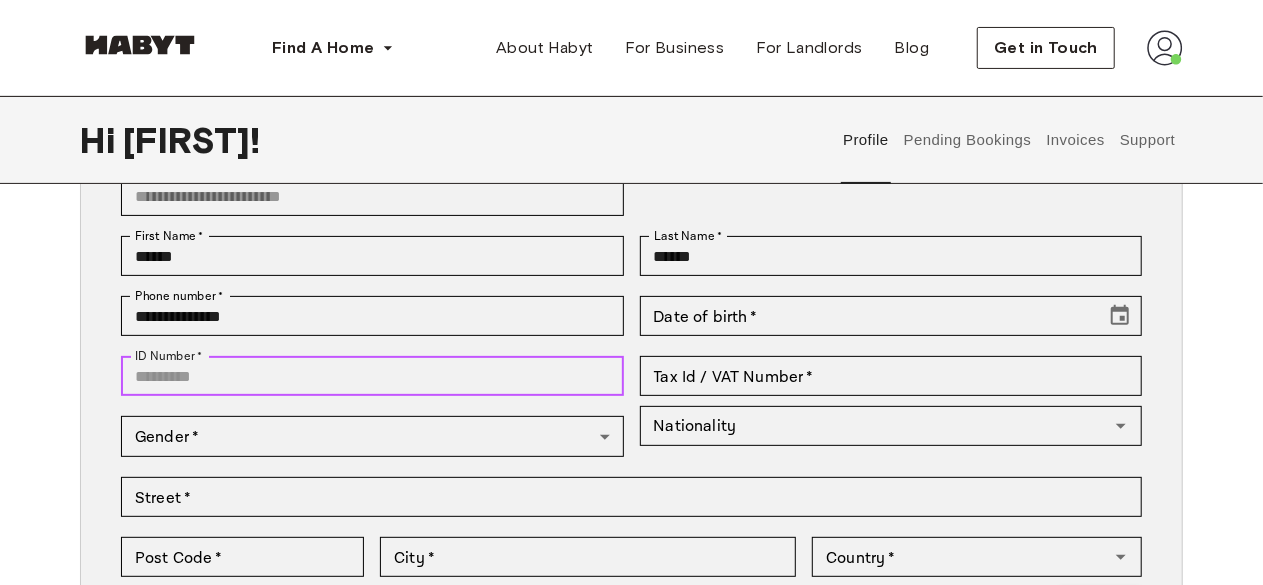 click on "ID Number   *" at bounding box center [372, 376] 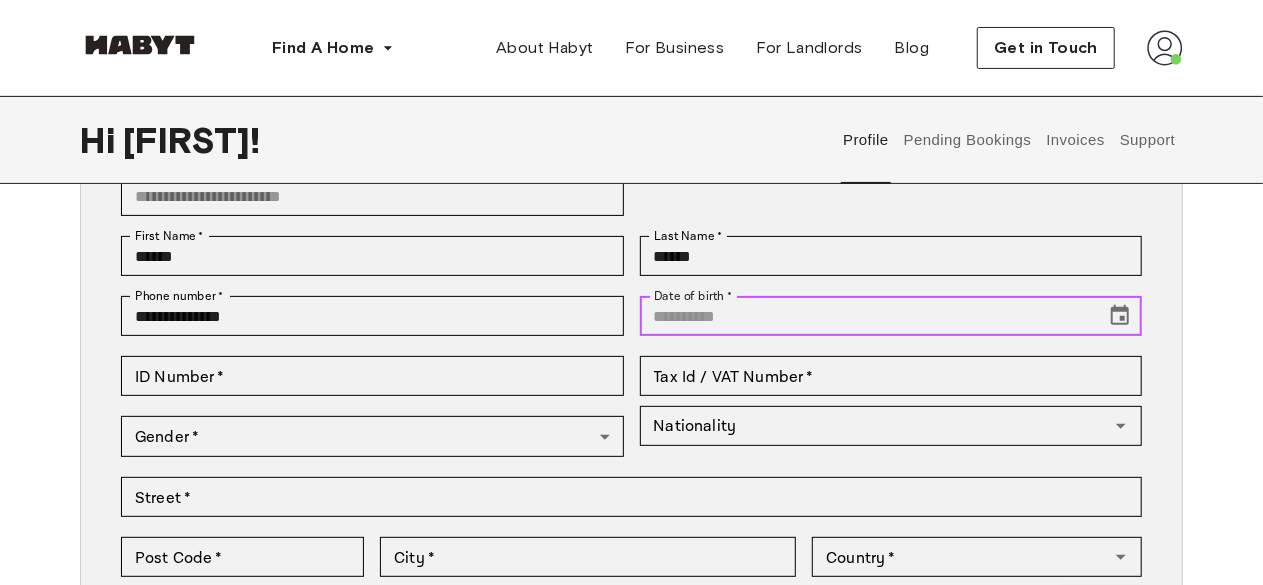 click on "Date of birth   *" at bounding box center (866, 316) 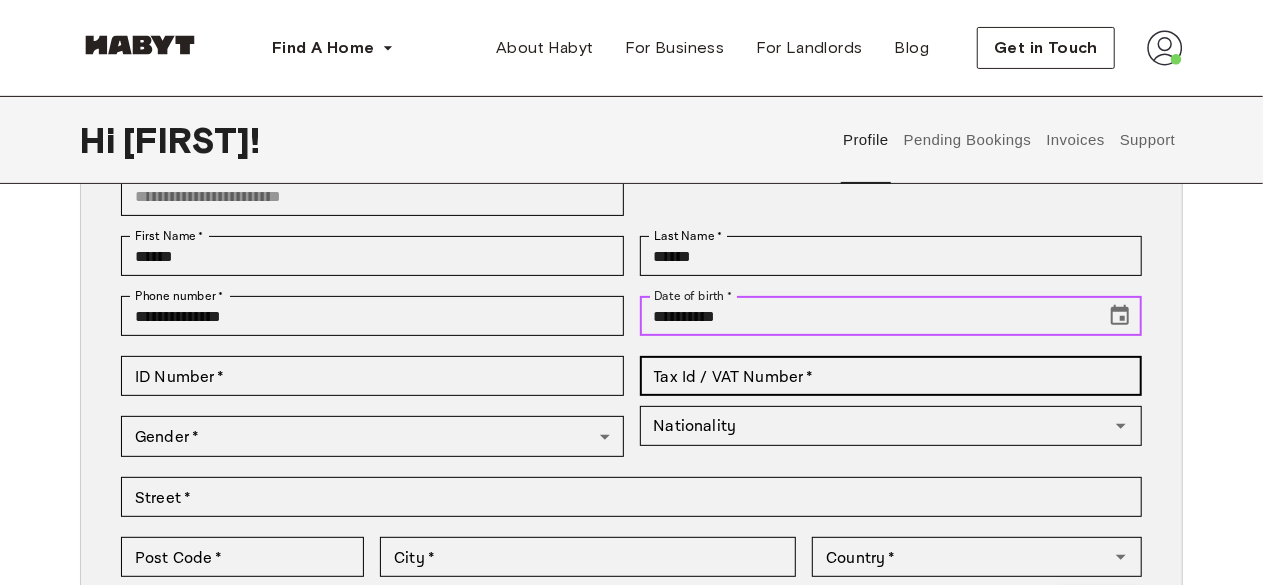type on "**********" 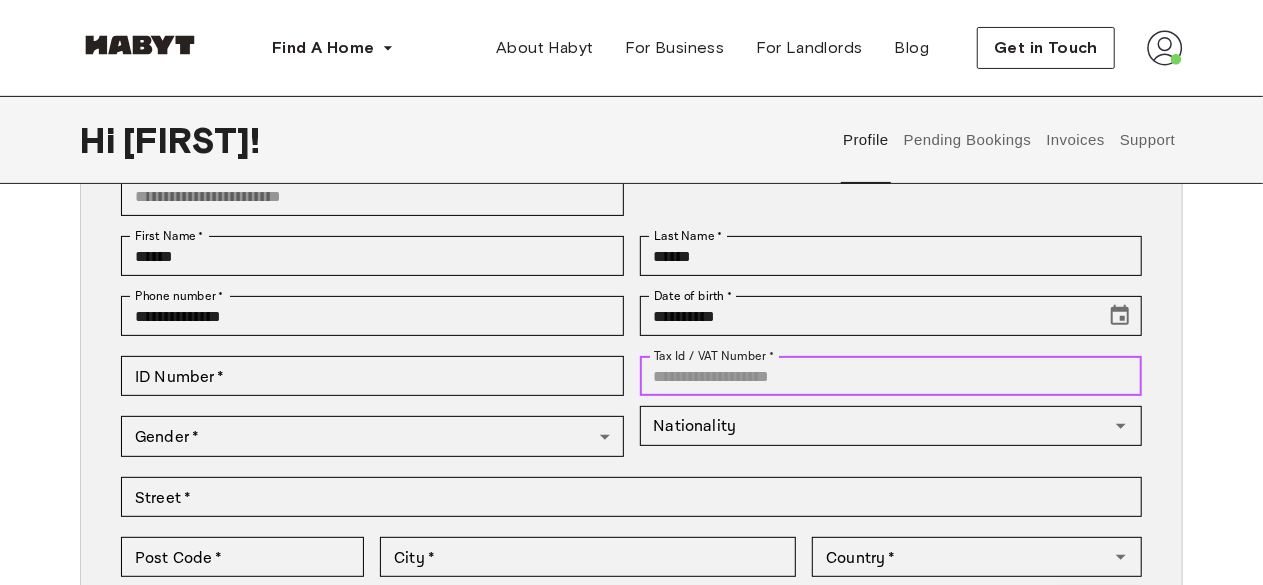 click on "Tax Id / VAT Number   *" at bounding box center (891, 376) 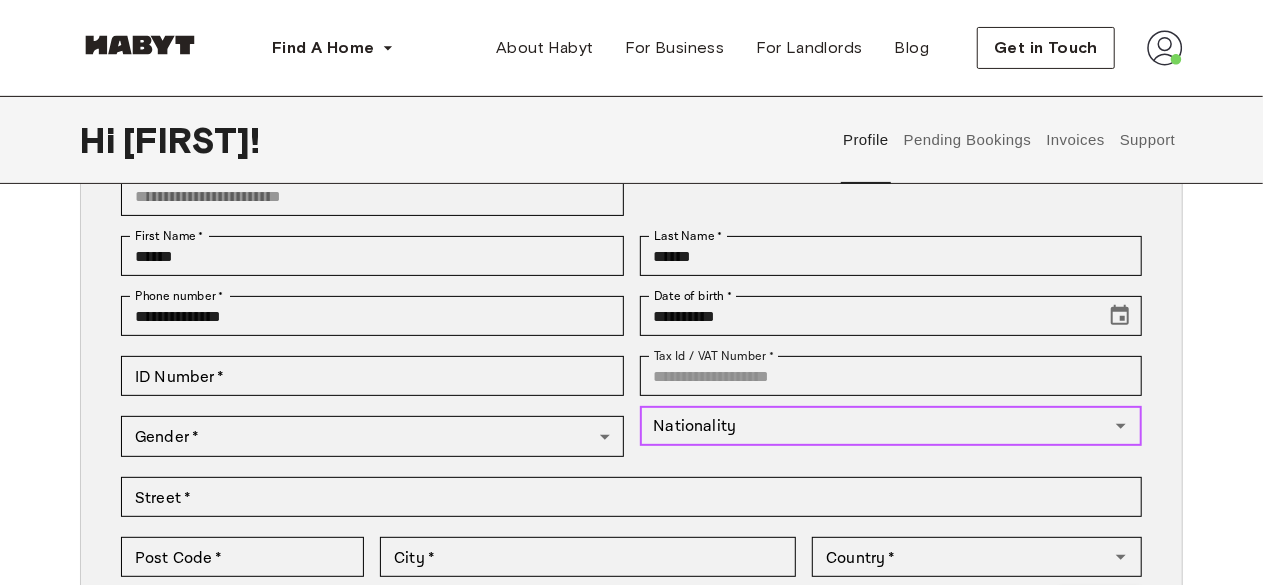 click on "Nationality" at bounding box center [875, 426] 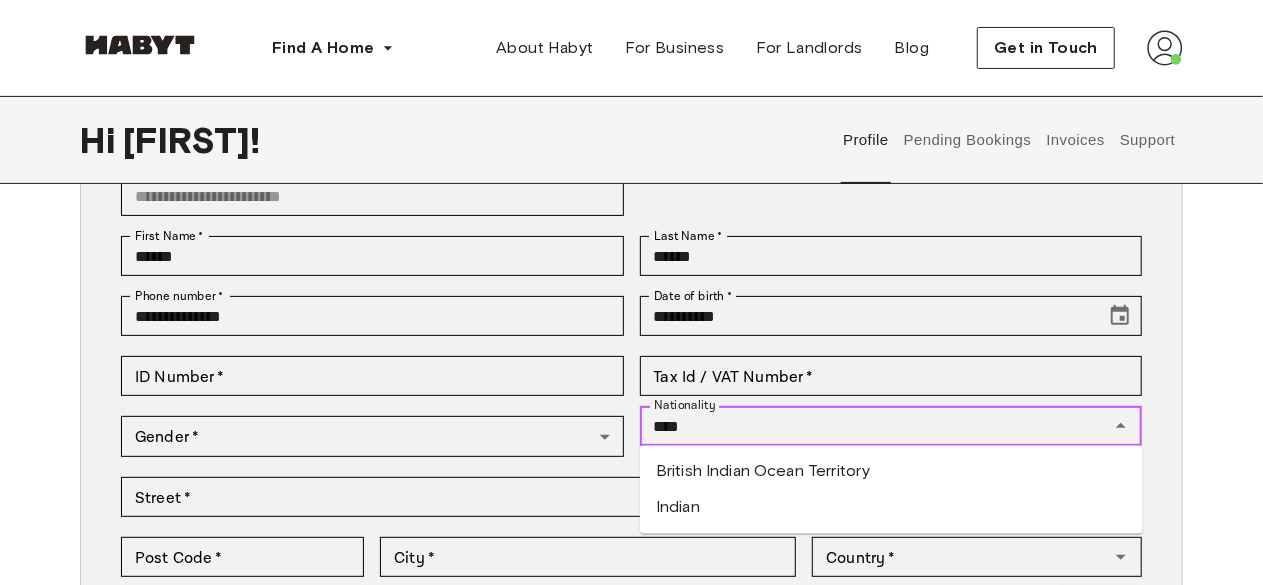 click on "Indian" at bounding box center [891, 508] 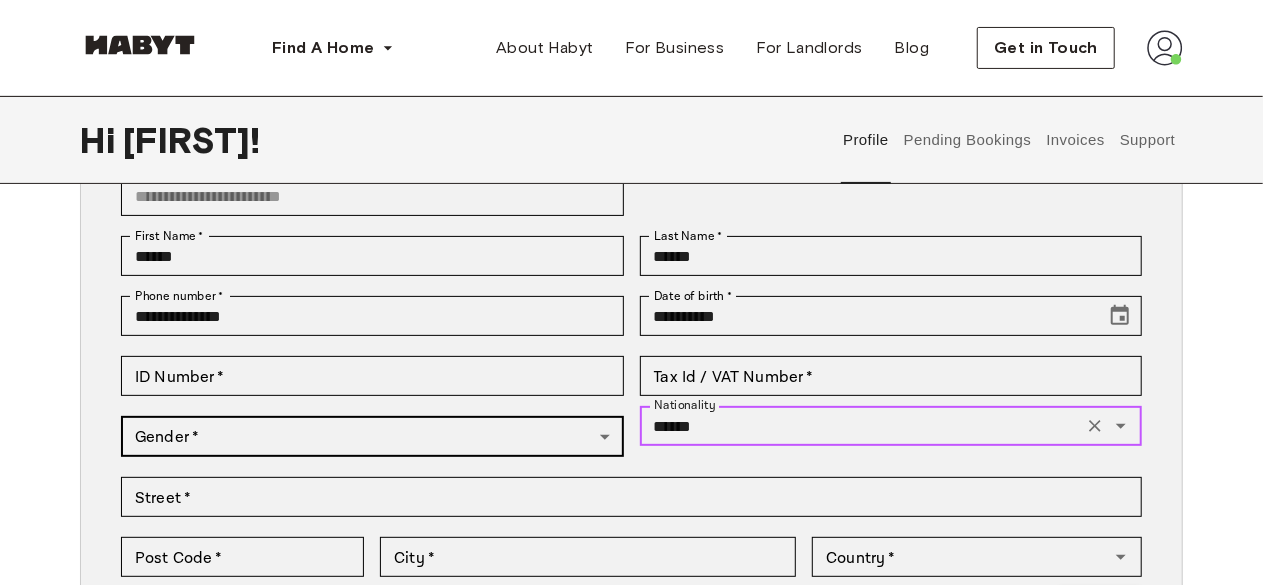 type on "******" 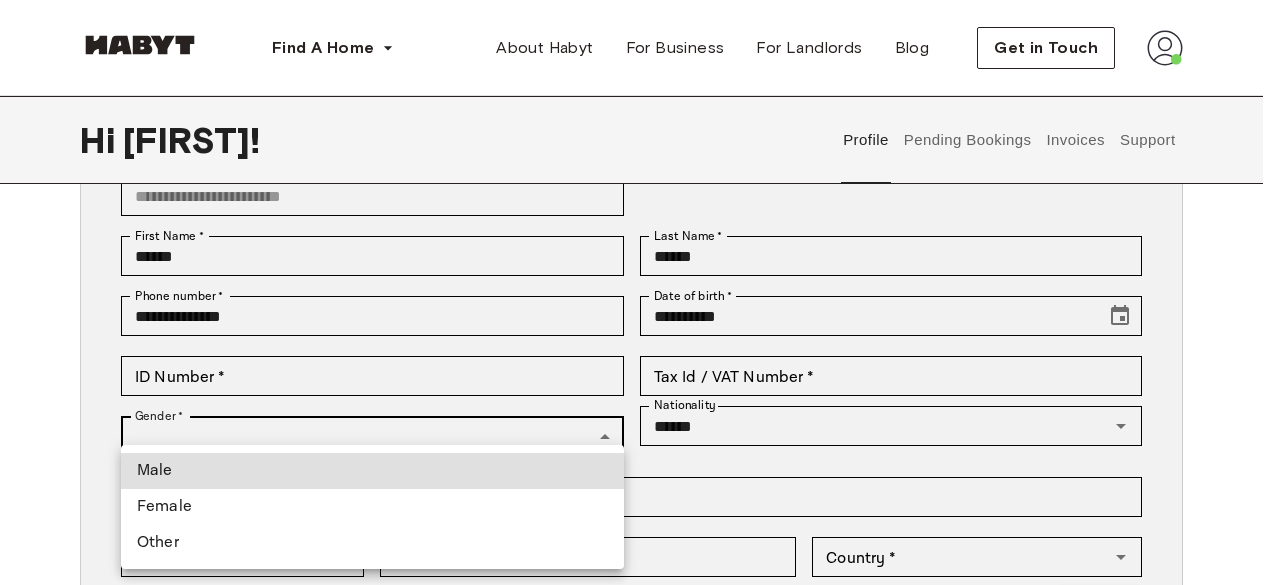 click on "**********" at bounding box center (640, 776) 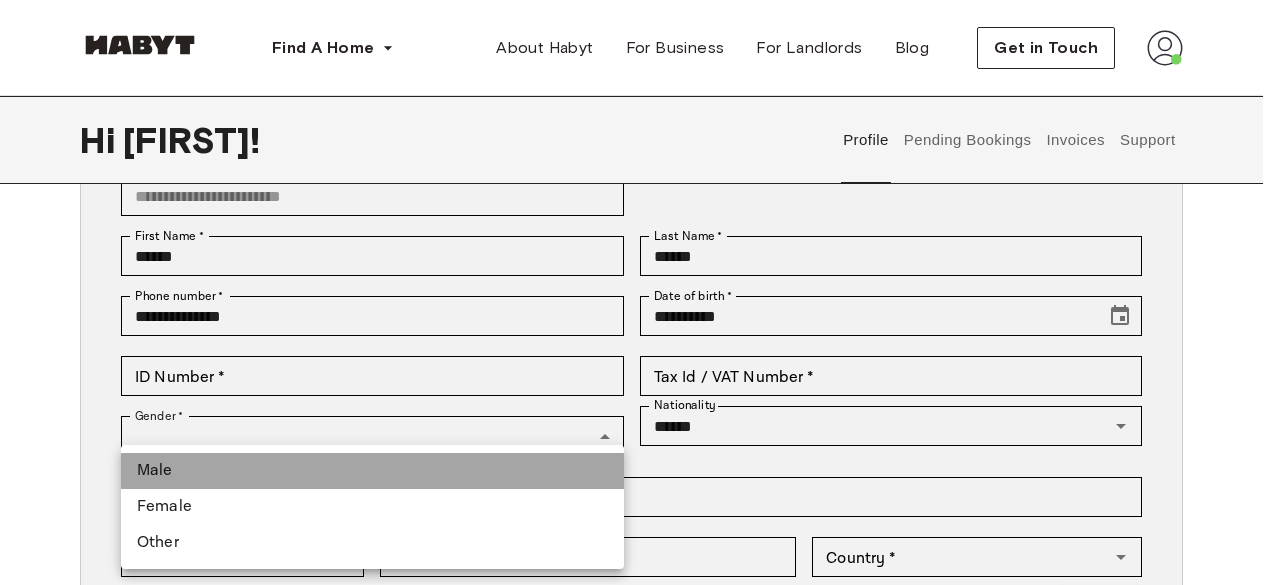 click on "Male" at bounding box center (372, 471) 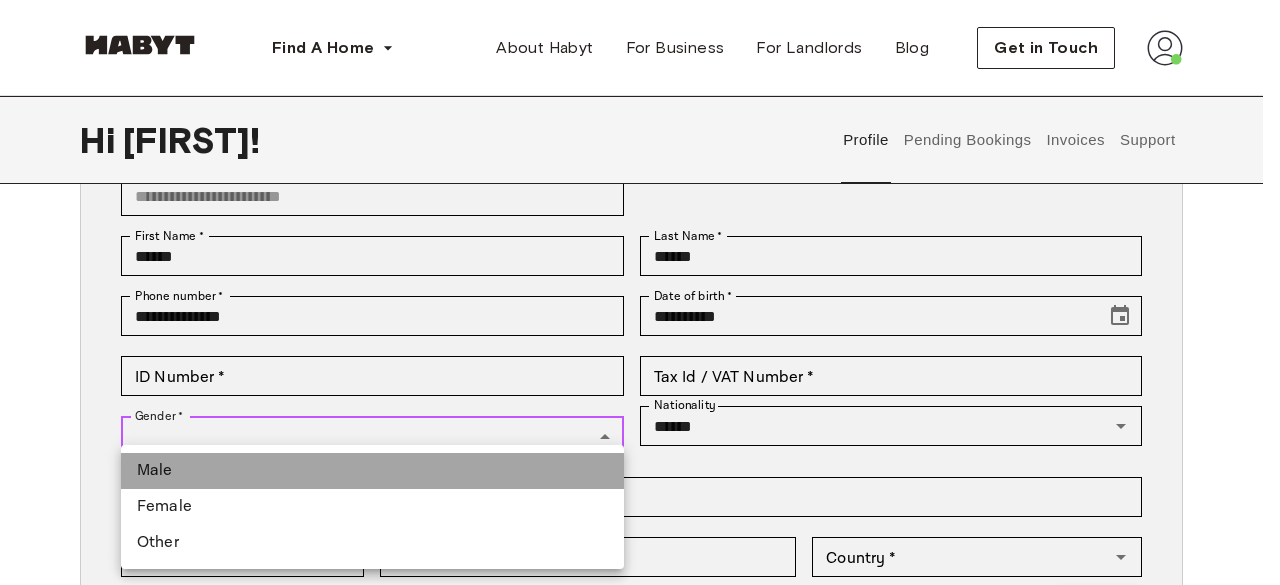 type on "****" 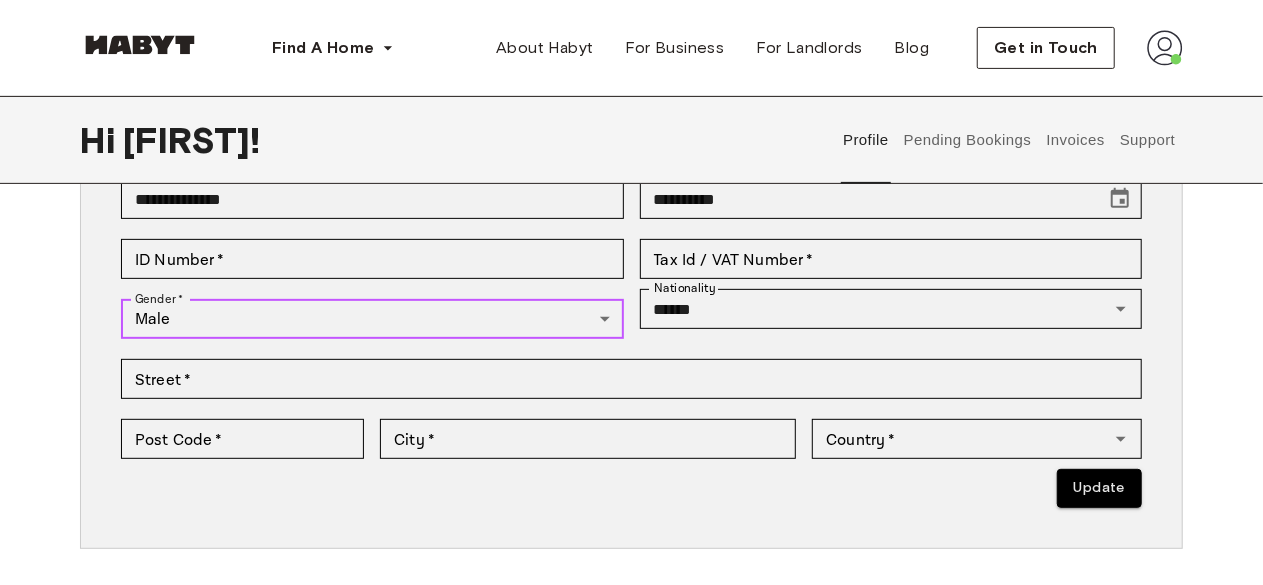 scroll, scrollTop: 291, scrollLeft: 0, axis: vertical 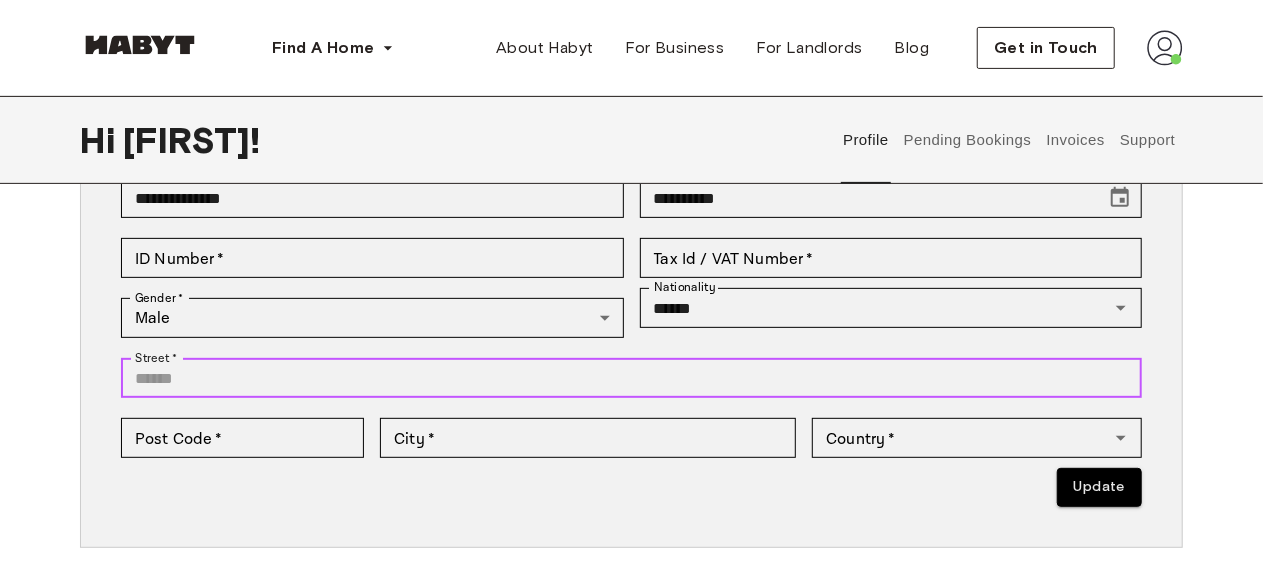click on "Street   *" at bounding box center (631, 378) 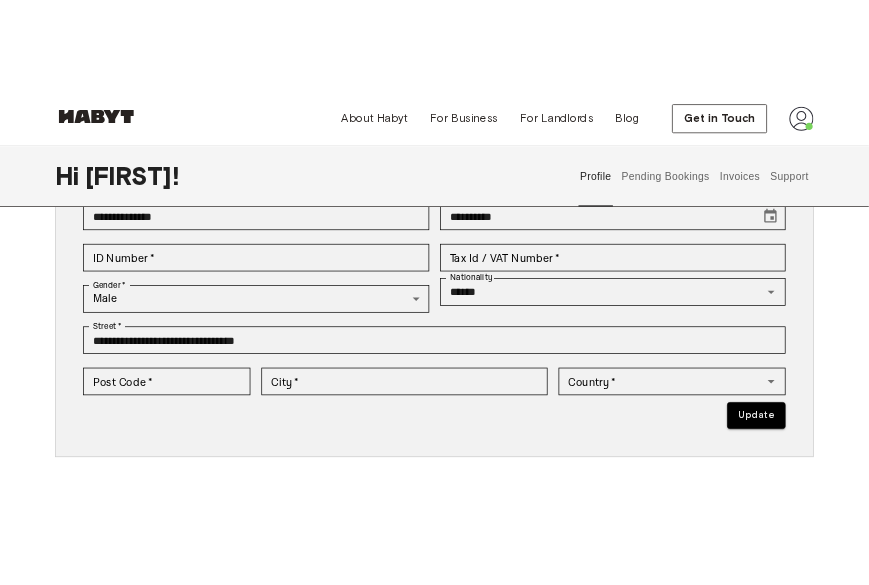 scroll, scrollTop: 275, scrollLeft: 0, axis: vertical 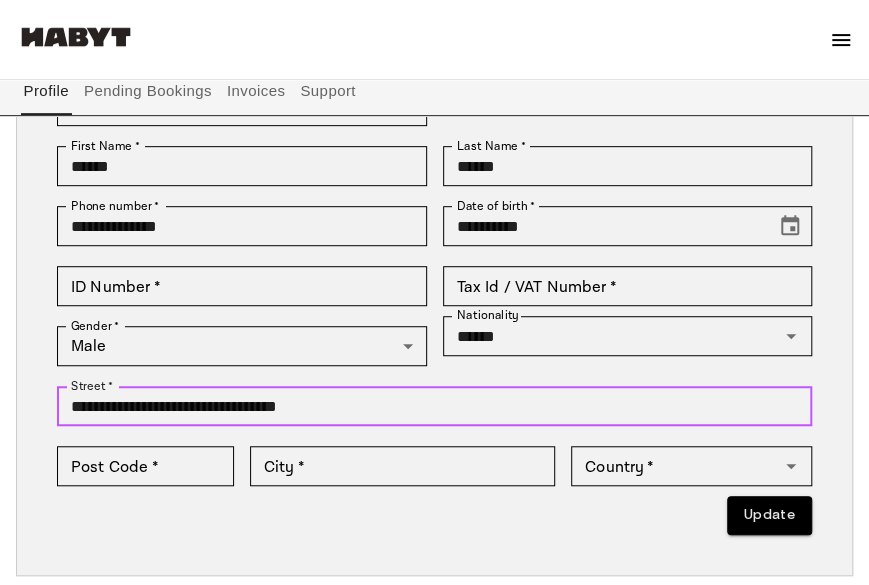 drag, startPoint x: 416, startPoint y: 370, endPoint x: 368, endPoint y: 398, distance: 55.569775 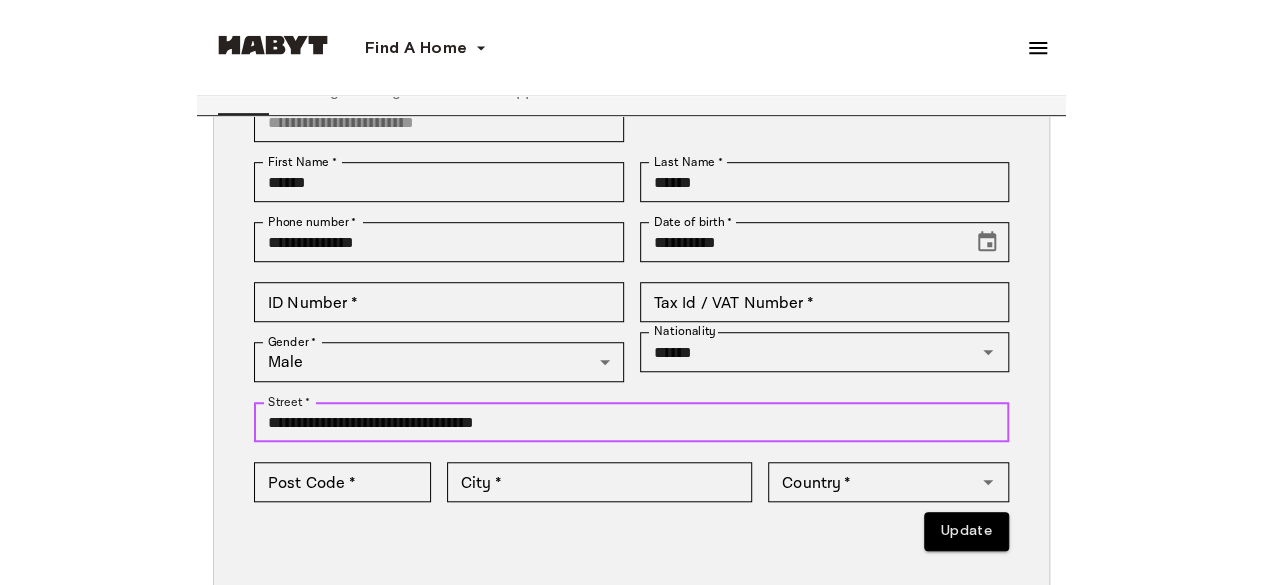scroll, scrollTop: 291, scrollLeft: 0, axis: vertical 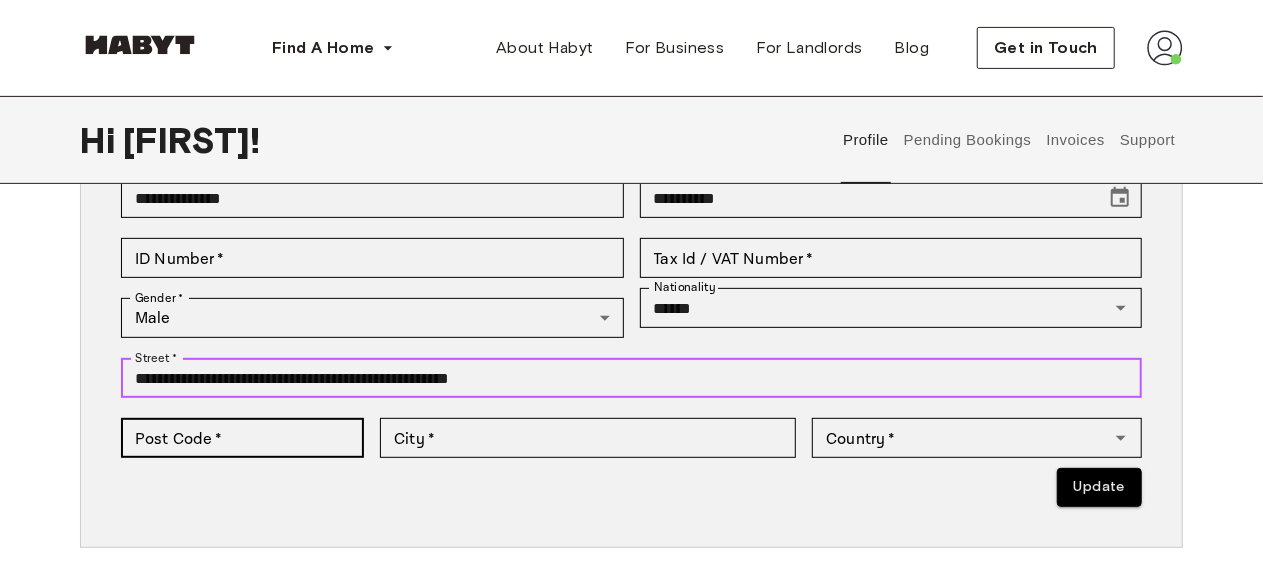 type on "**********" 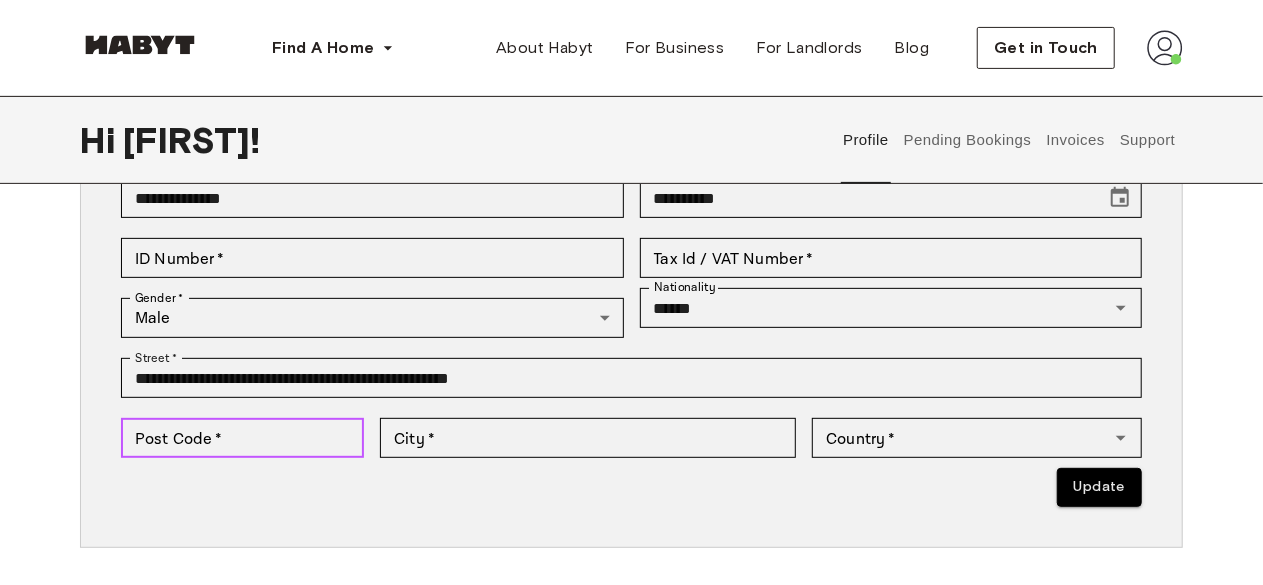 click on "Post Code   *" at bounding box center (242, 438) 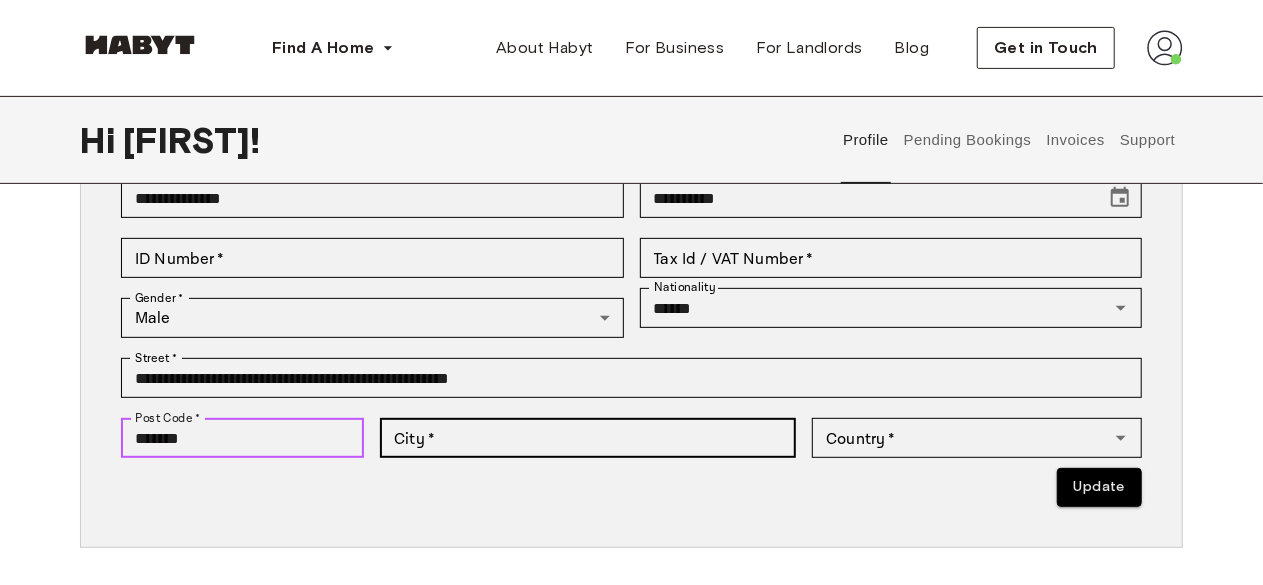 type on "*******" 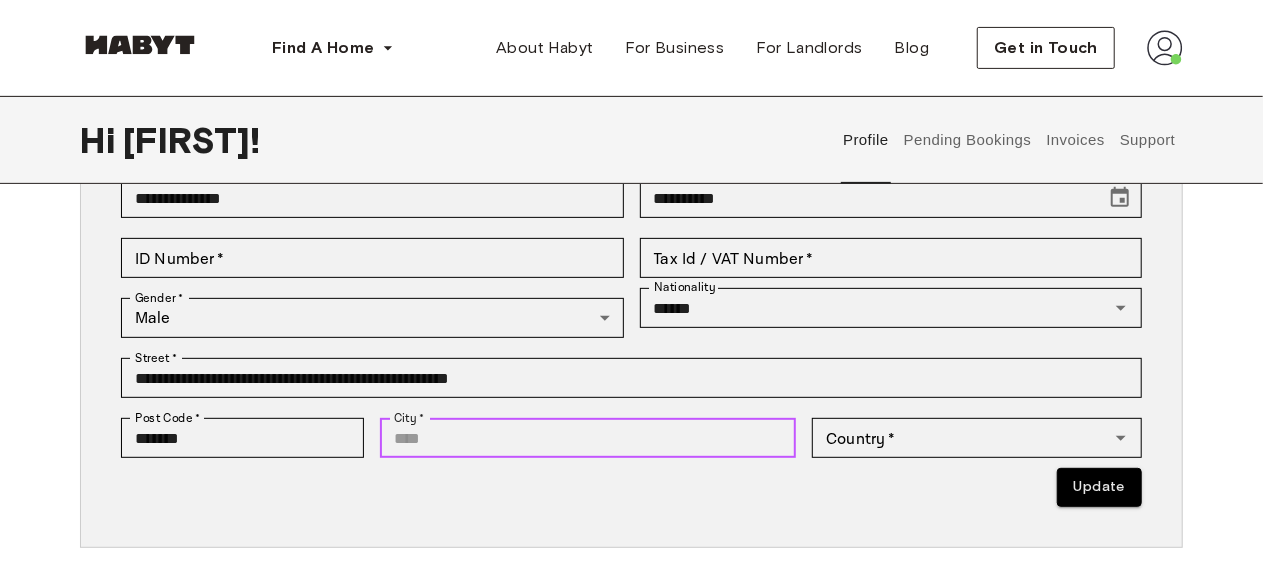 click on "City   *" at bounding box center [588, 438] 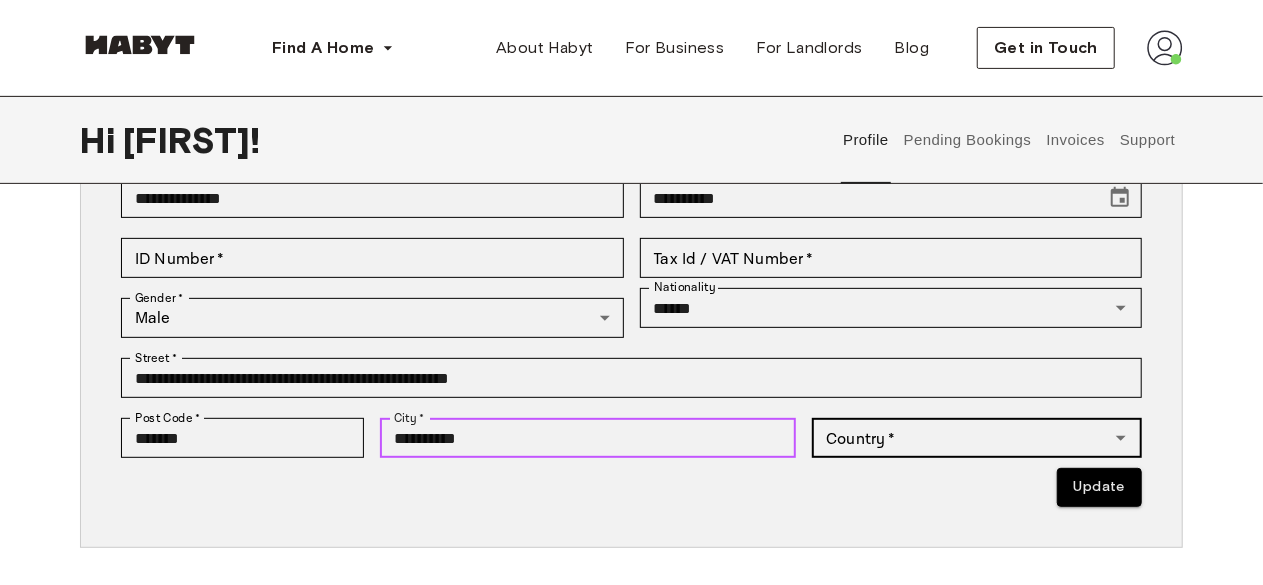 type on "**********" 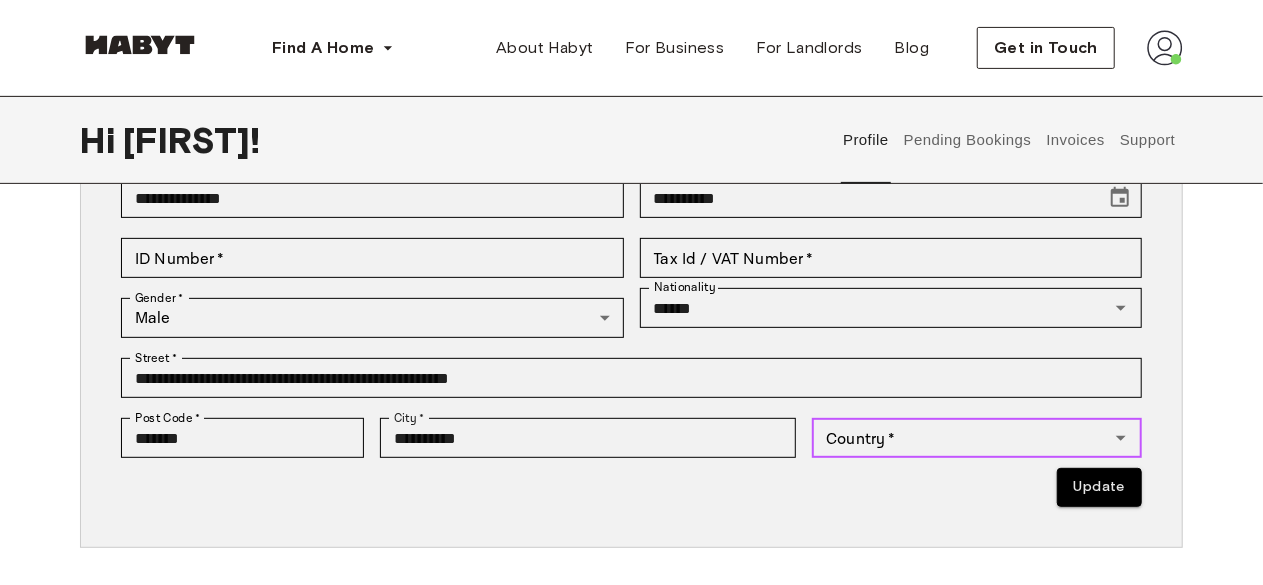 click on "Country   *" at bounding box center (960, 438) 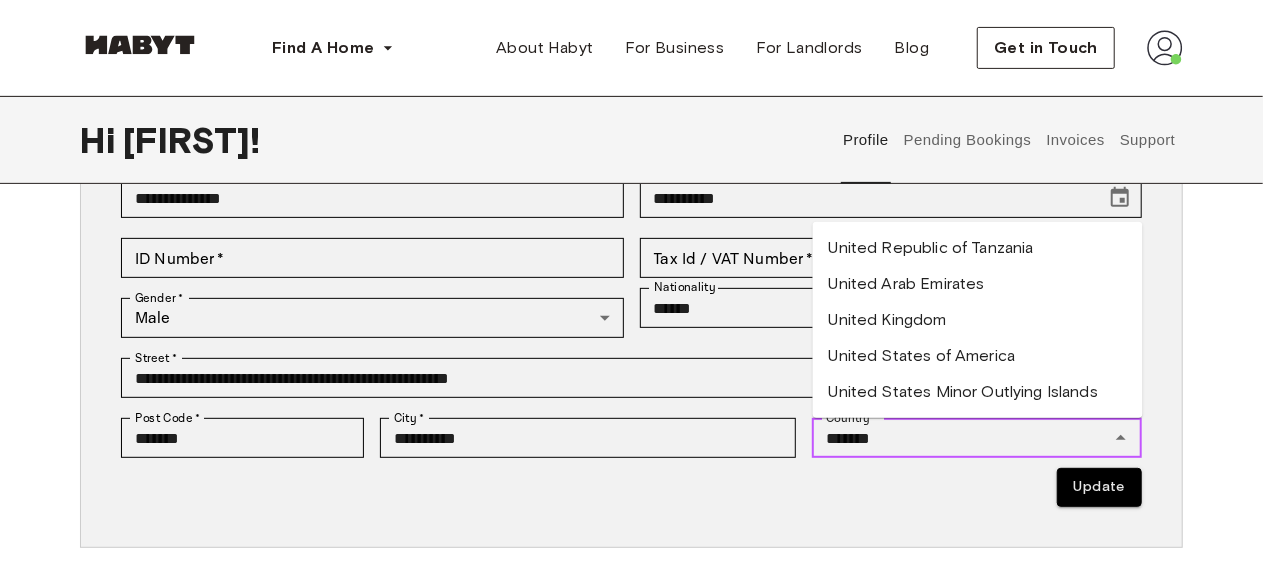 click on "United Kingdom" at bounding box center [978, 320] 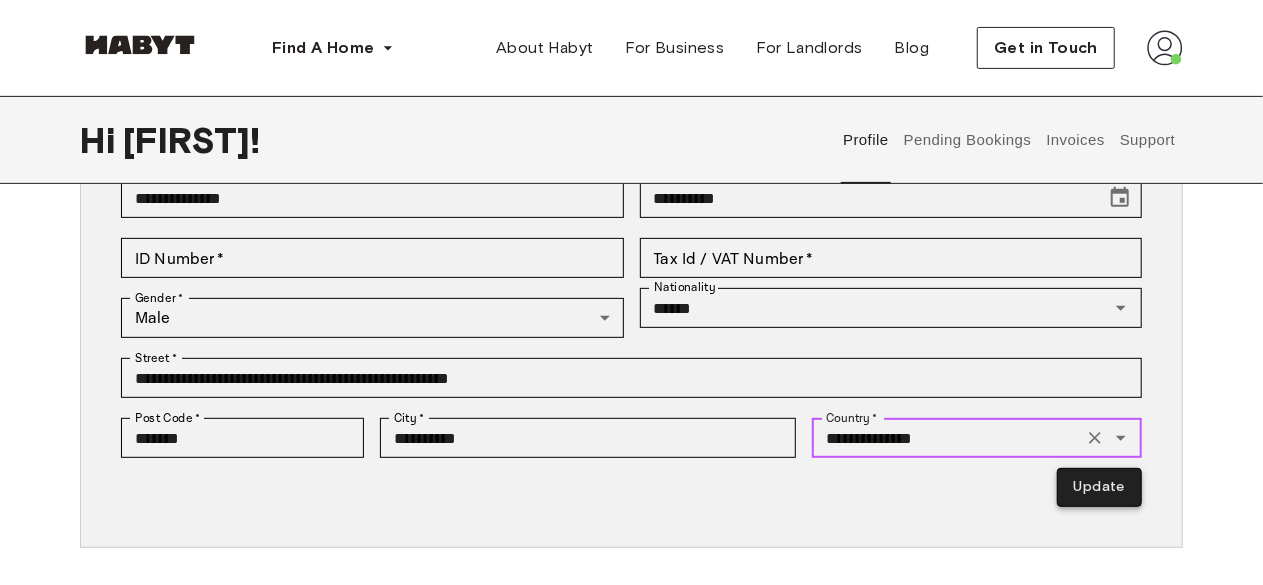type on "**********" 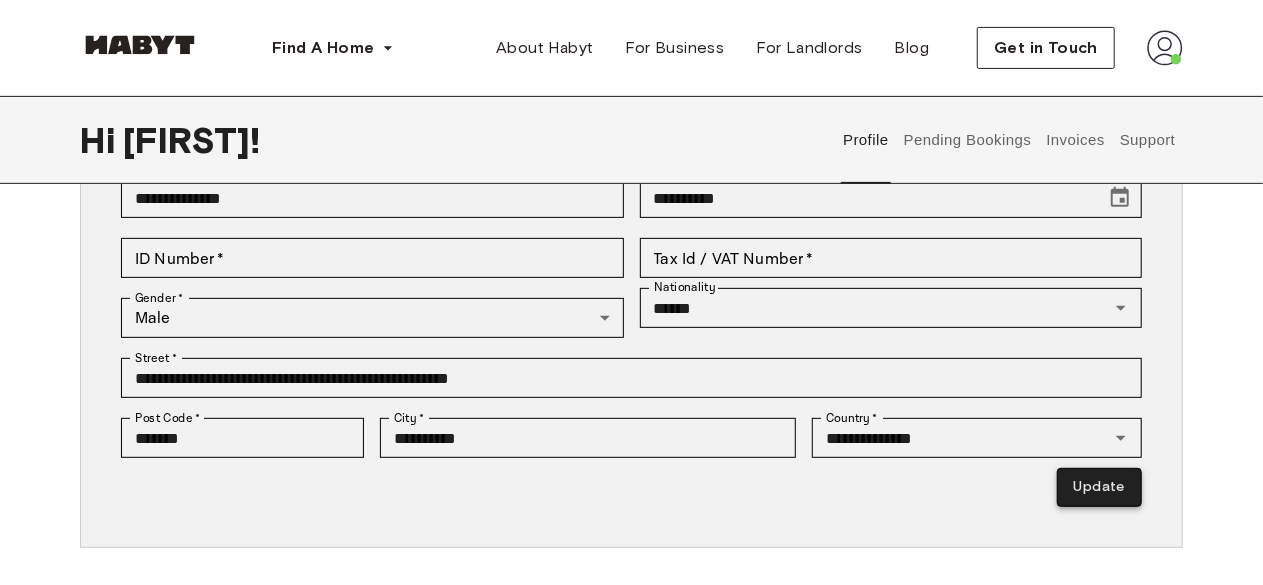 click on "Update" at bounding box center [1099, 487] 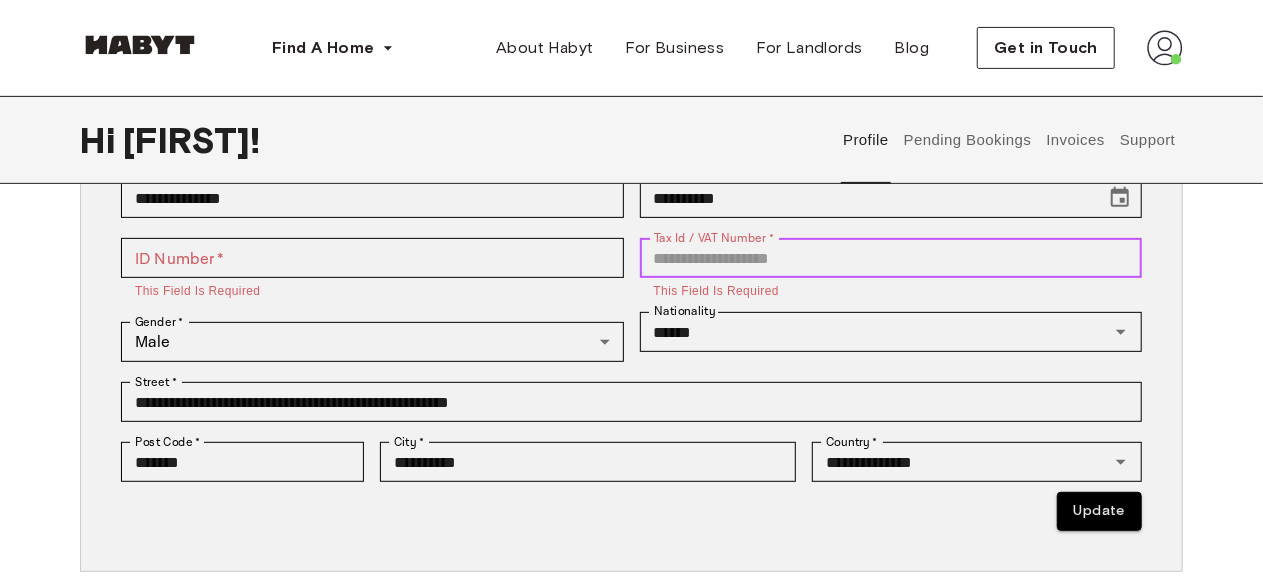click on "Tax Id / VAT Number   *" at bounding box center [891, 258] 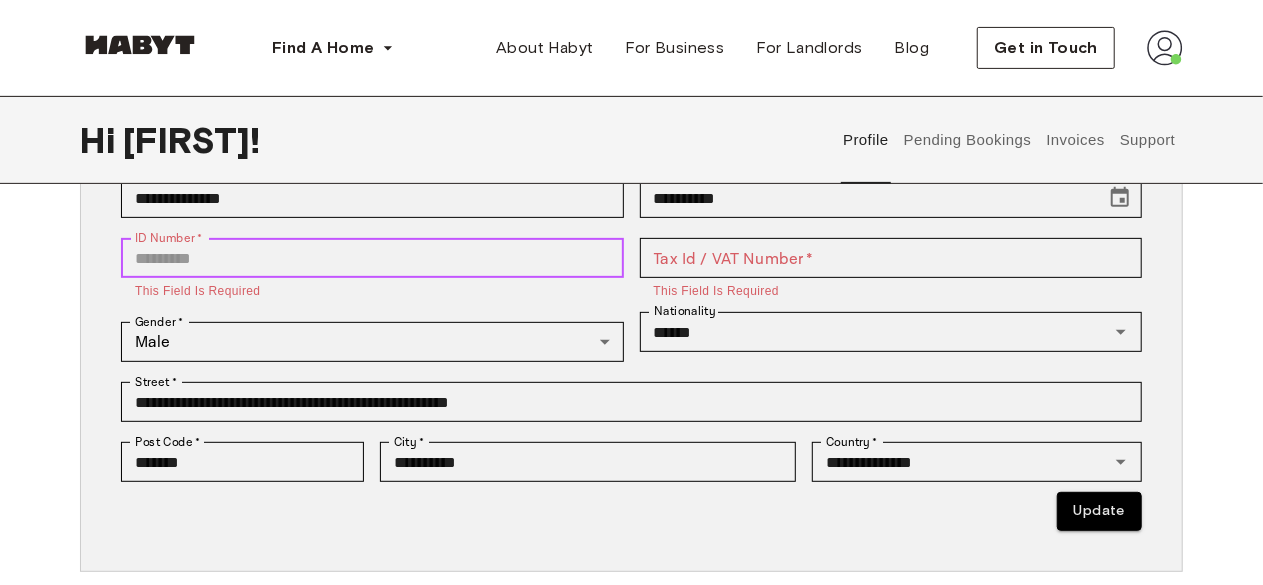 click on "ID Number   *" at bounding box center (372, 258) 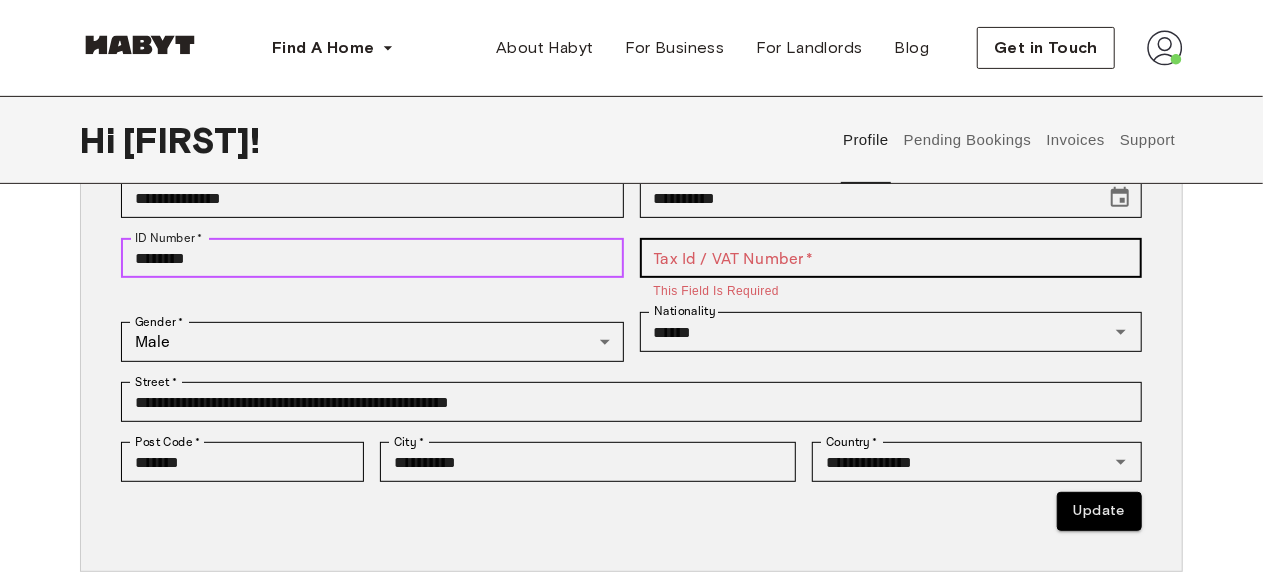 type on "********" 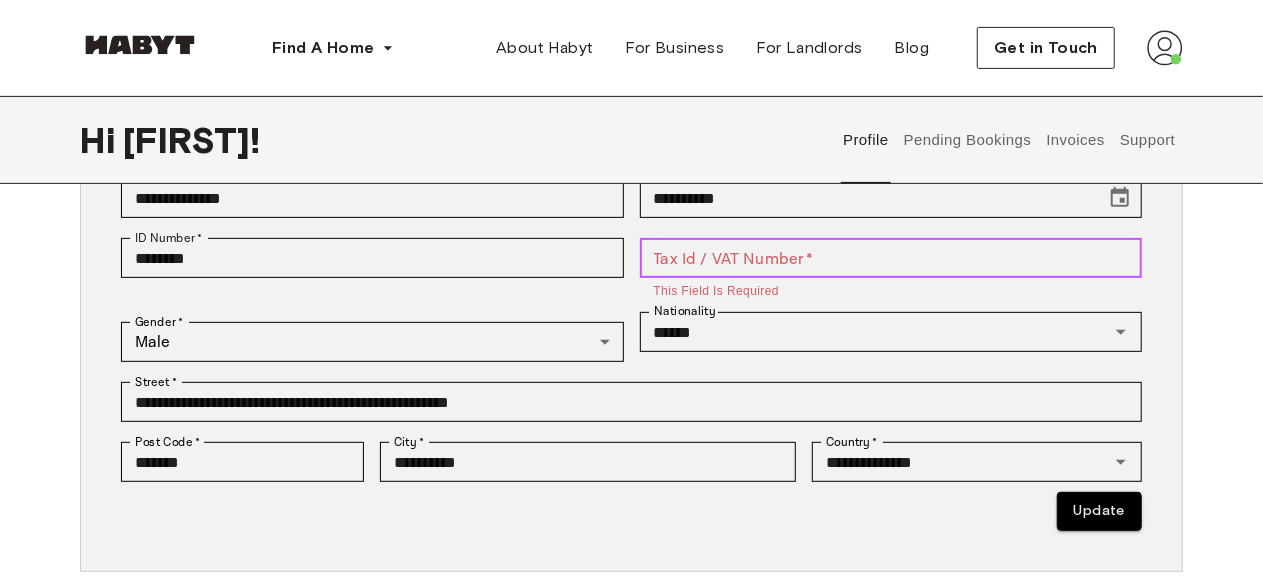 click on "Tax Id / VAT Number   *" at bounding box center (891, 258) 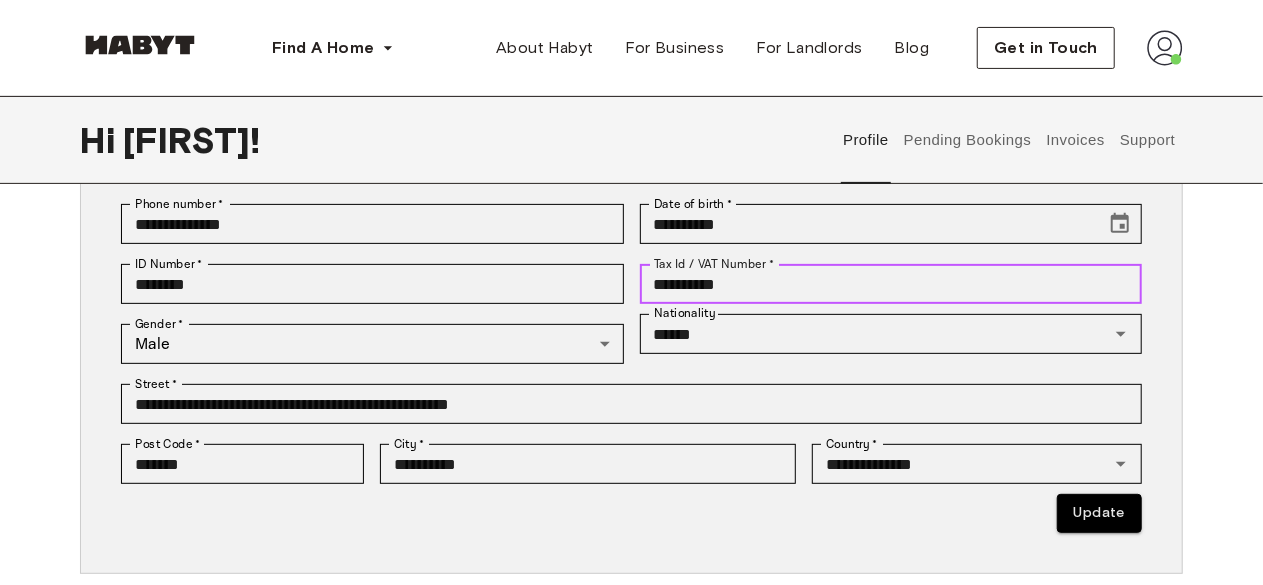 scroll, scrollTop: 339, scrollLeft: 0, axis: vertical 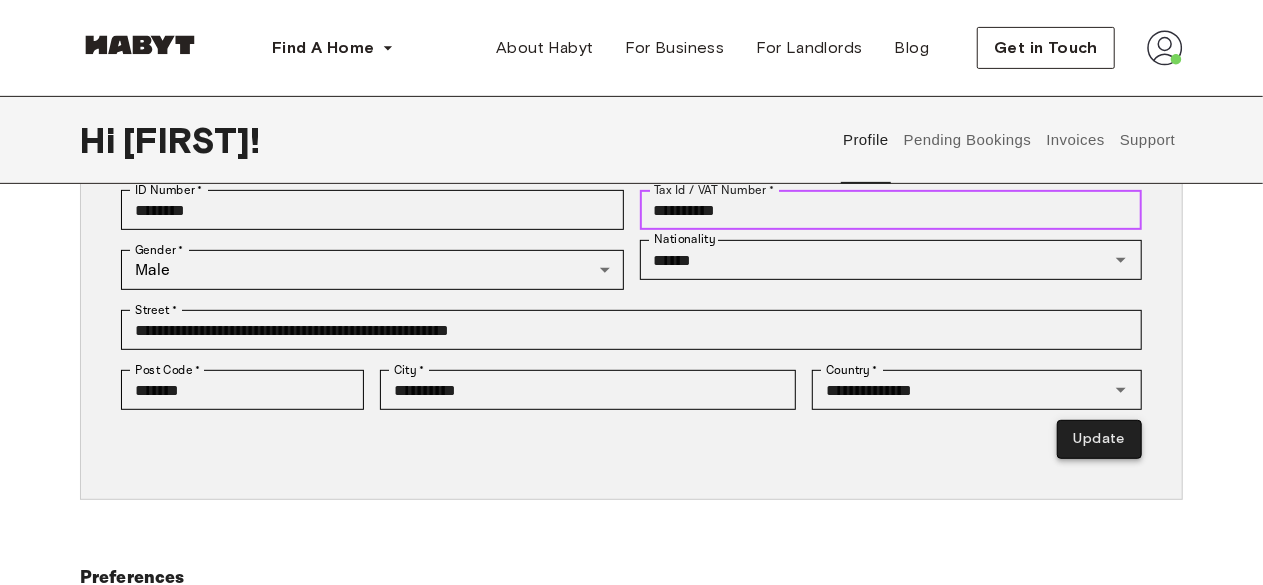 type on "**********" 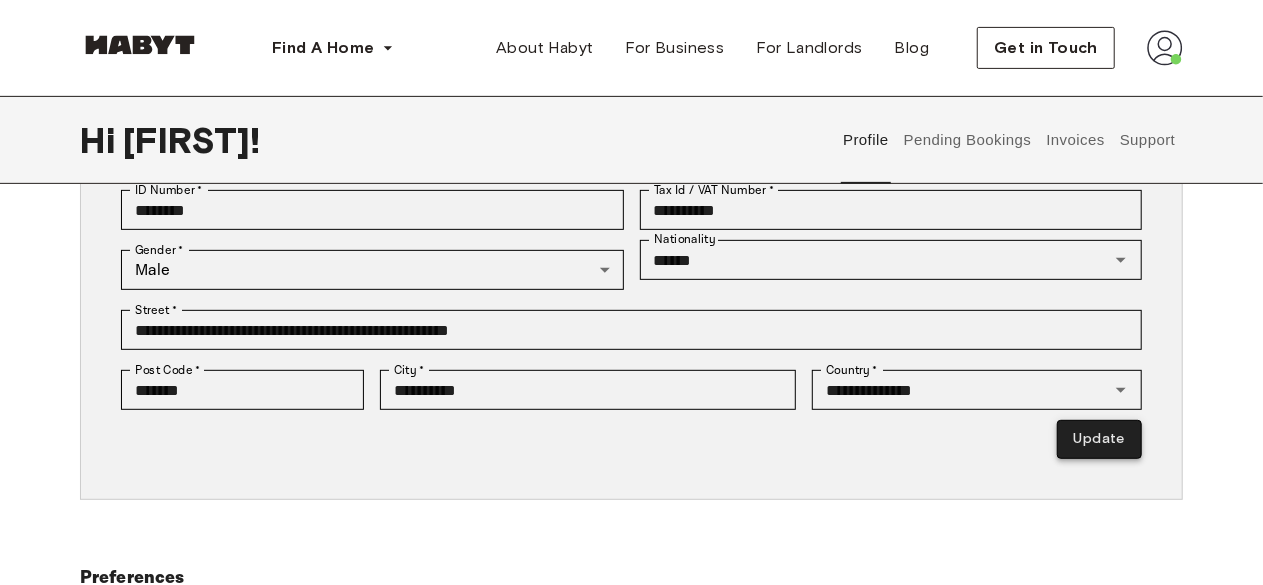 click on "Update" at bounding box center [1099, 439] 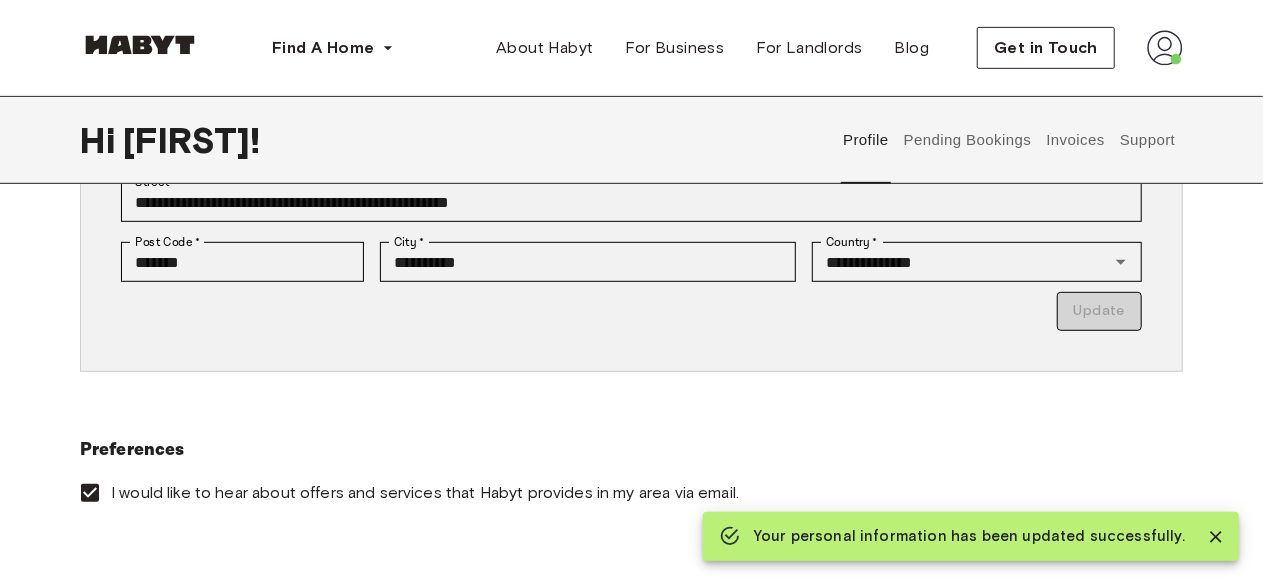 type on "*********" 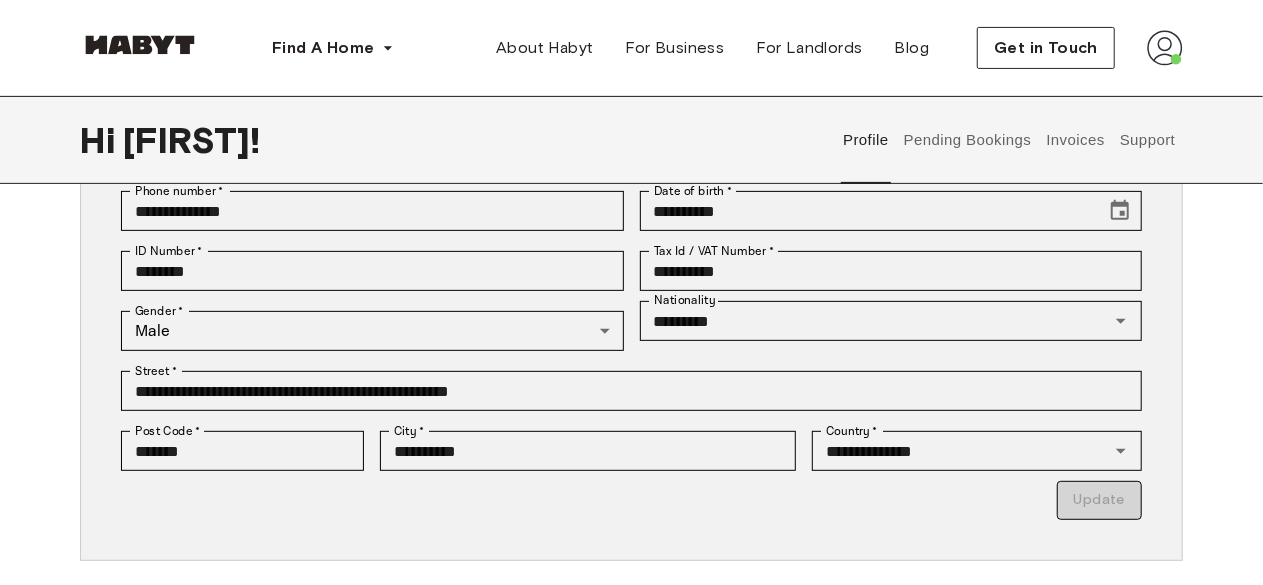 scroll, scrollTop: 0, scrollLeft: 0, axis: both 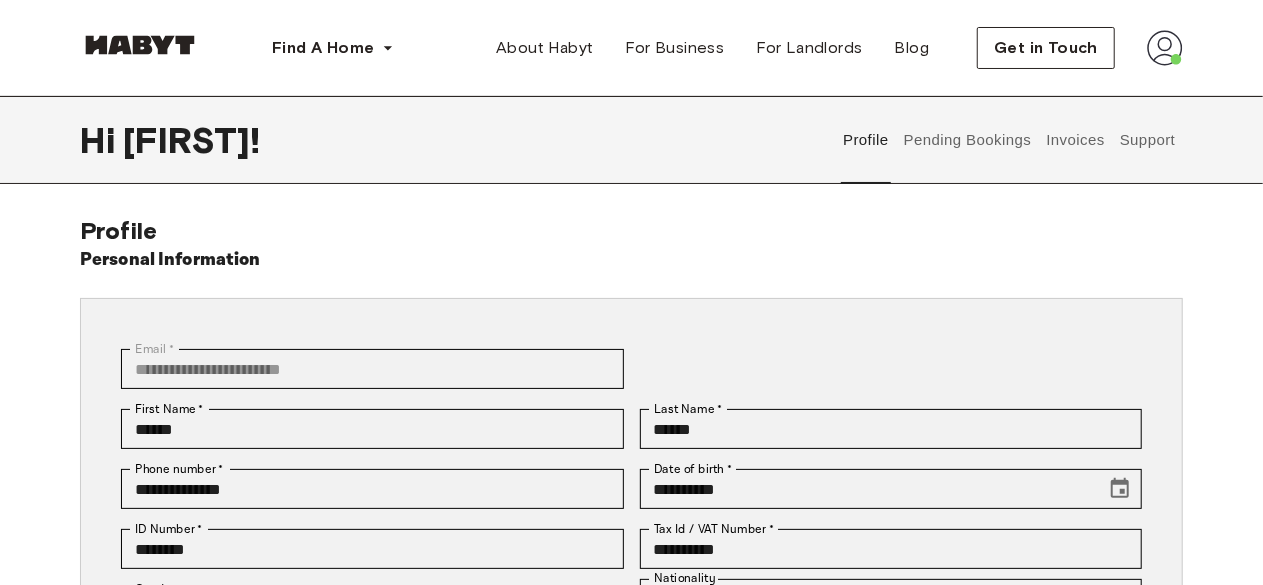 click on "Pending Bookings" at bounding box center (967, 140) 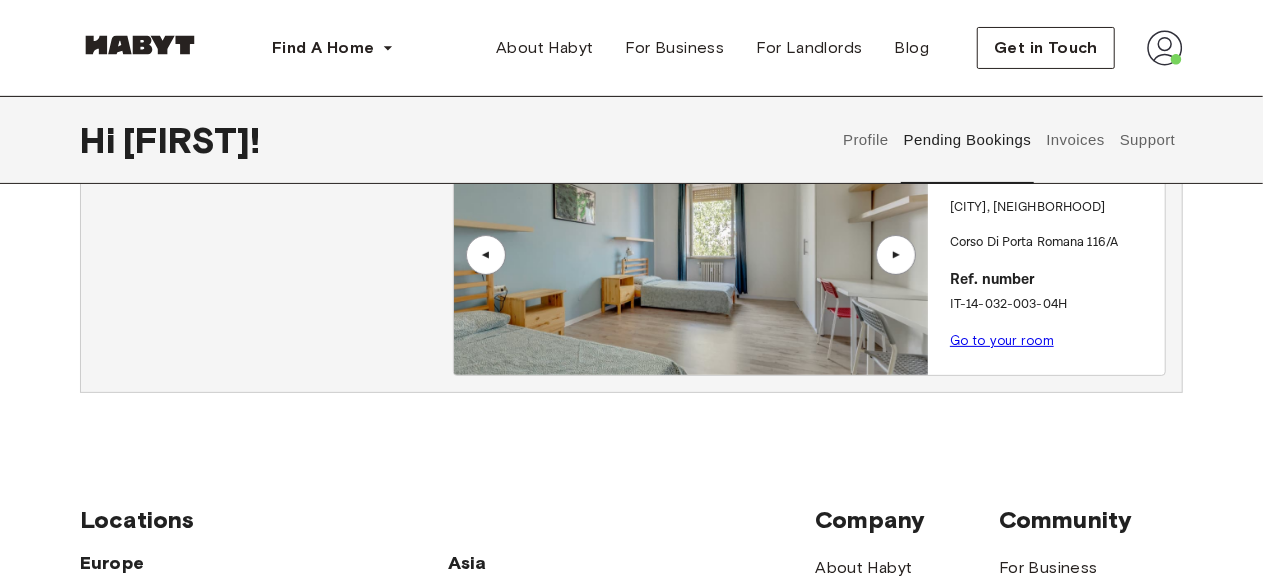 scroll, scrollTop: 146, scrollLeft: 0, axis: vertical 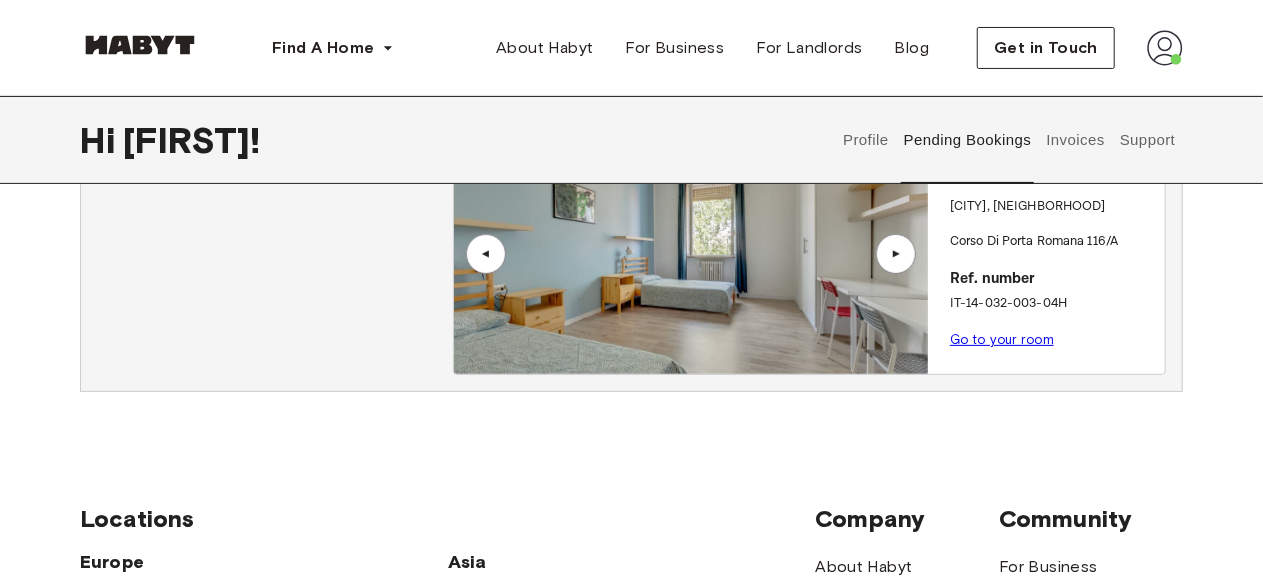 click on "Go to your room" at bounding box center (1002, 339) 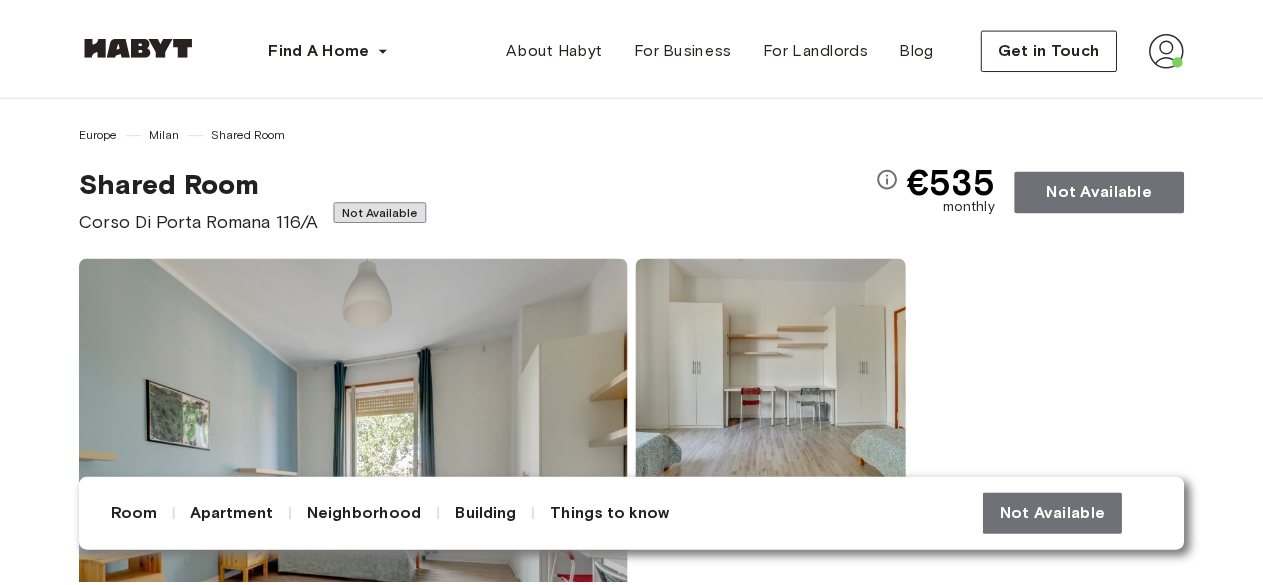 scroll, scrollTop: 0, scrollLeft: 0, axis: both 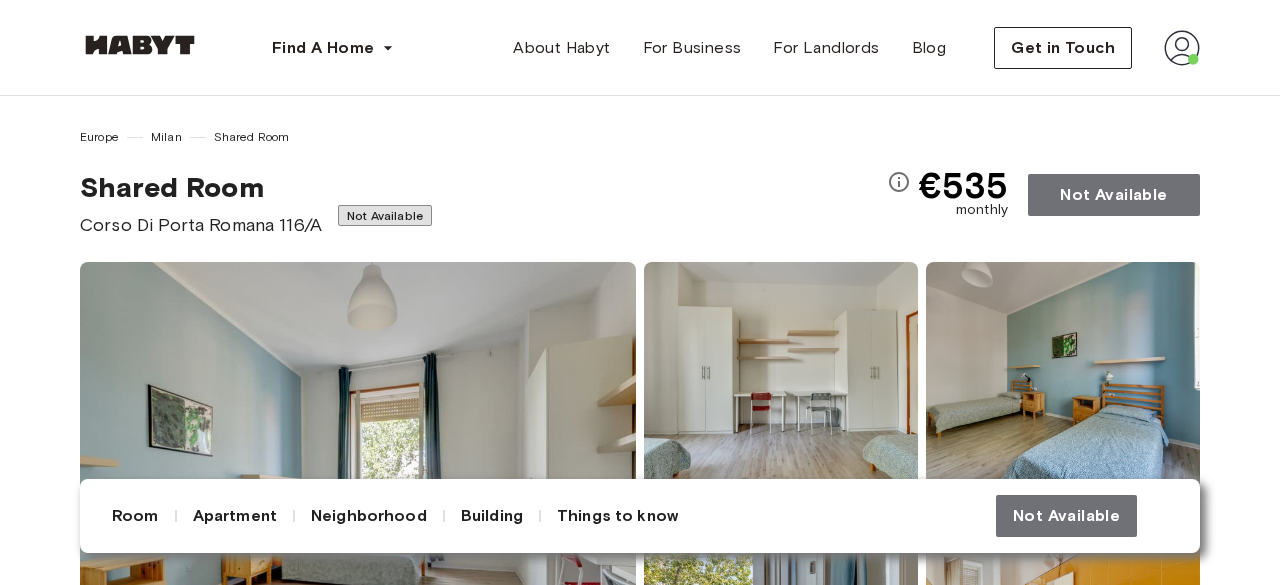 click at bounding box center (1182, 48) 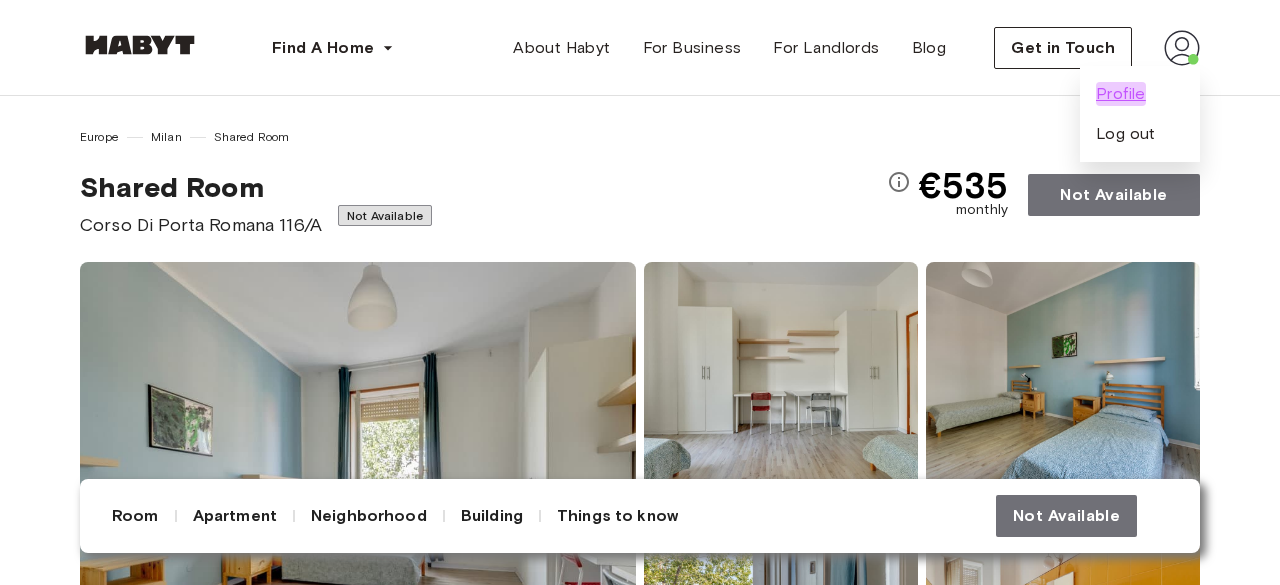 click on "Profile" at bounding box center (1121, 94) 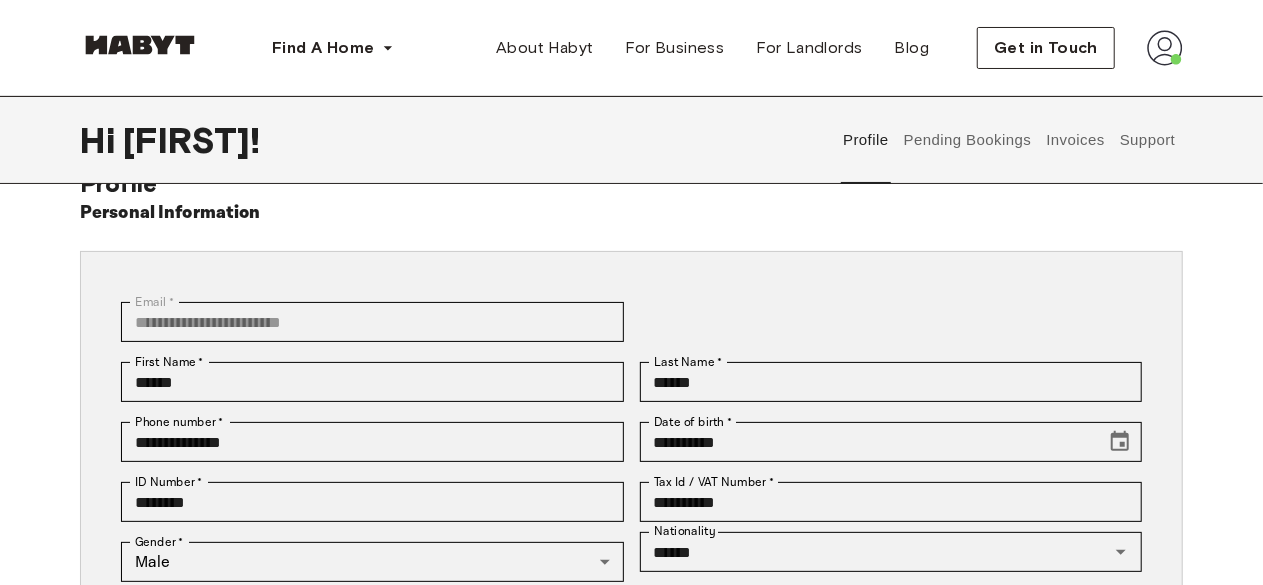 scroll, scrollTop: 0, scrollLeft: 0, axis: both 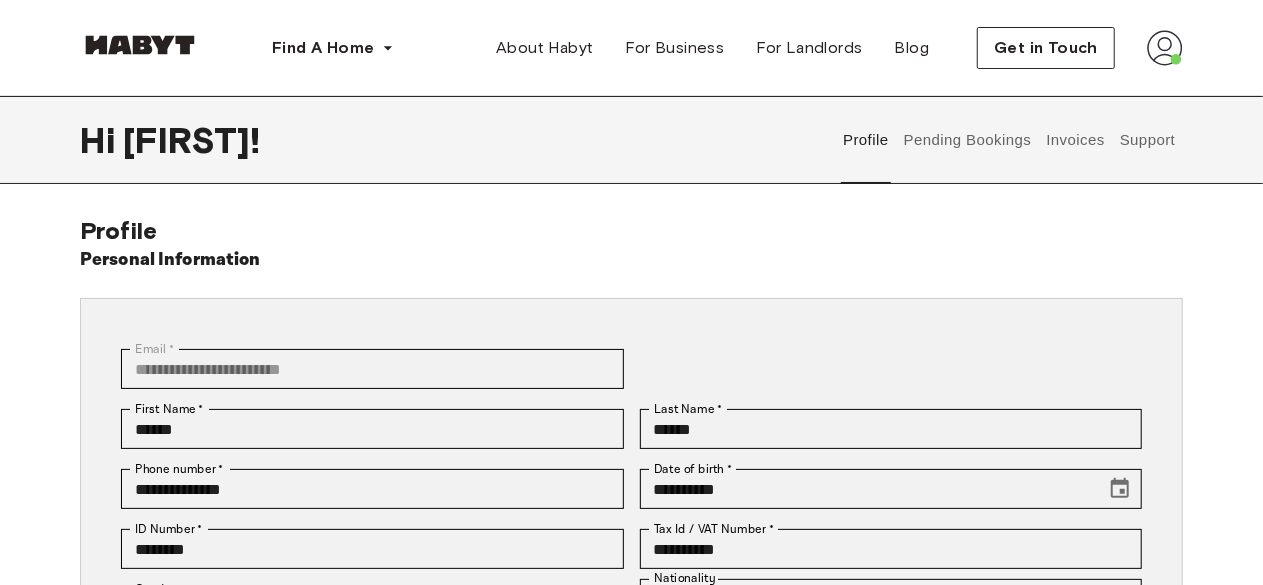 click on "Pending Bookings" at bounding box center [967, 140] 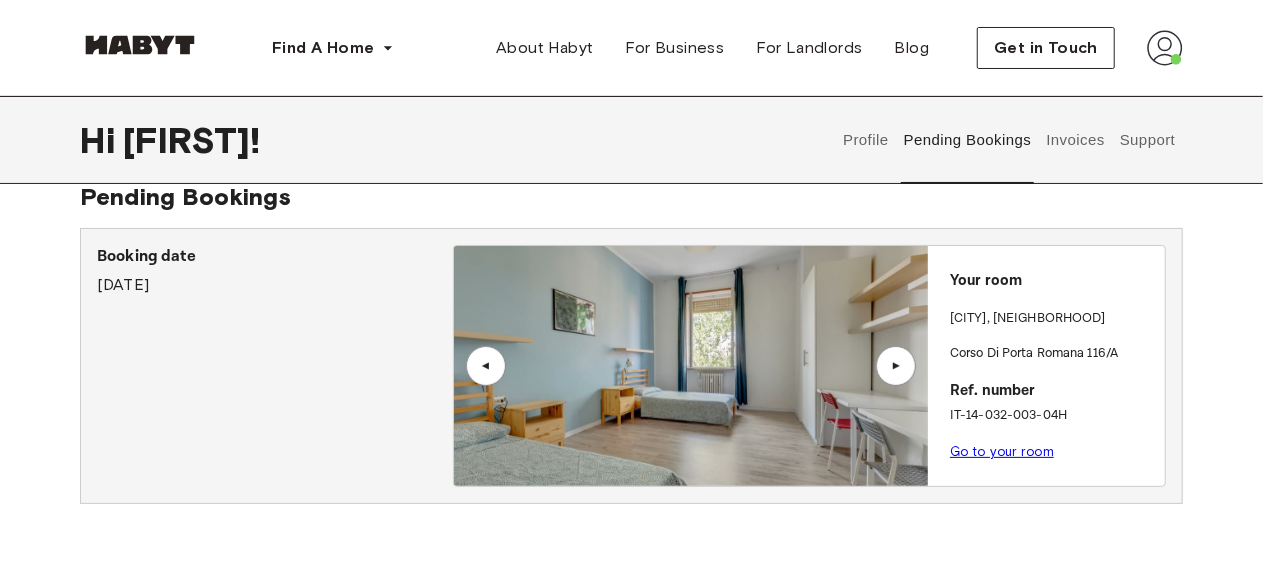 scroll, scrollTop: 32, scrollLeft: 0, axis: vertical 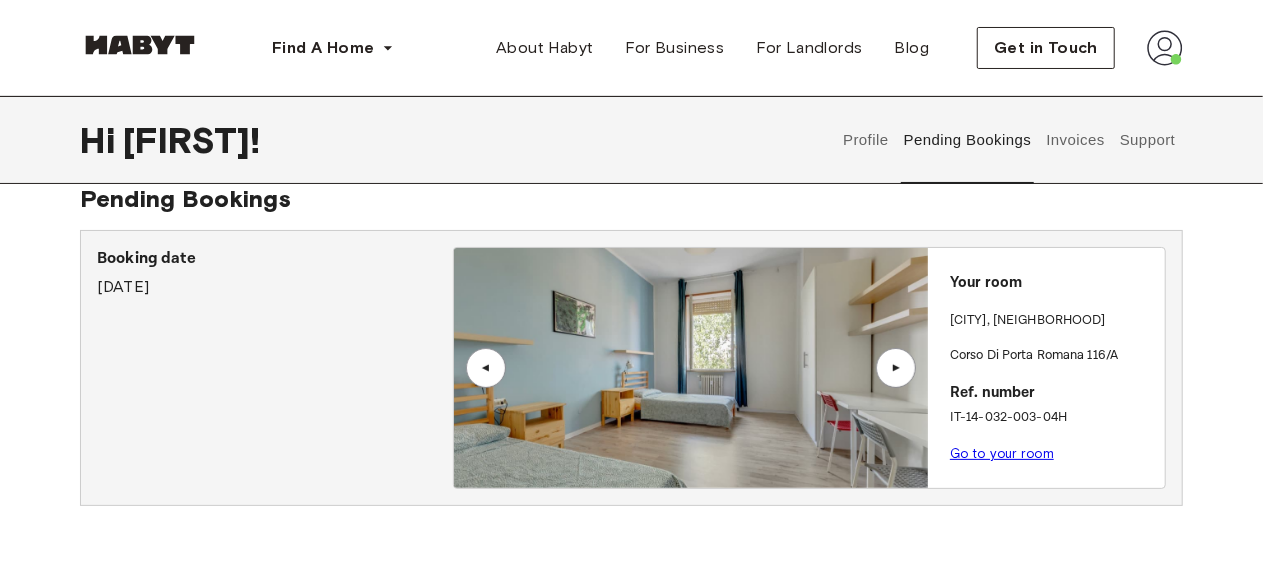 click on "▲" at bounding box center (896, 368) 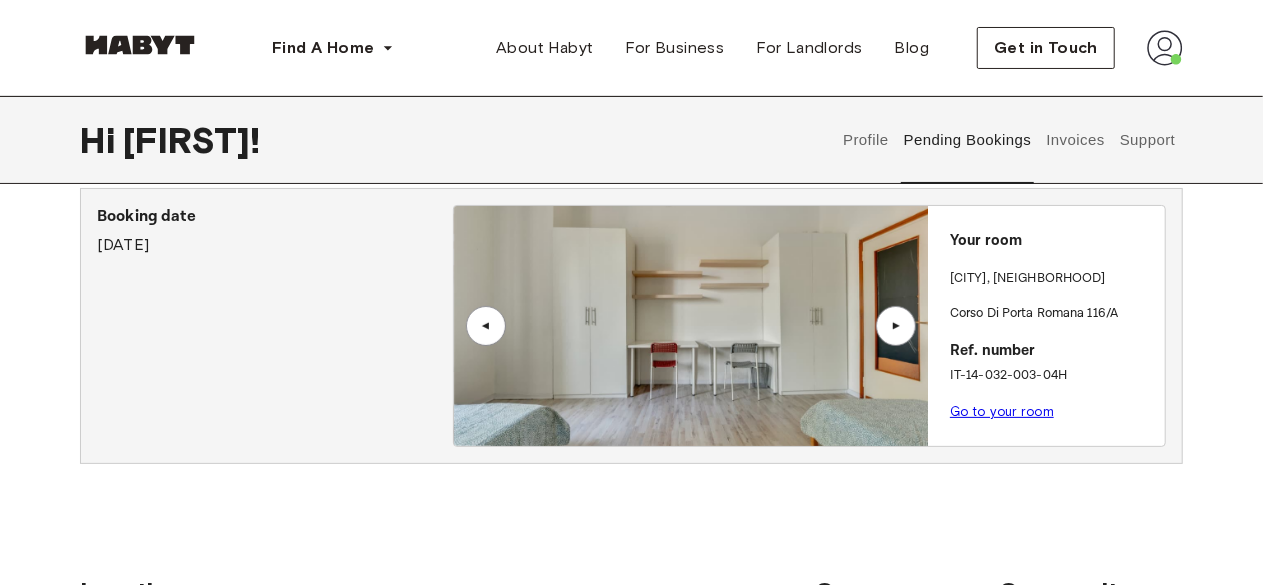 scroll, scrollTop: 71, scrollLeft: 0, axis: vertical 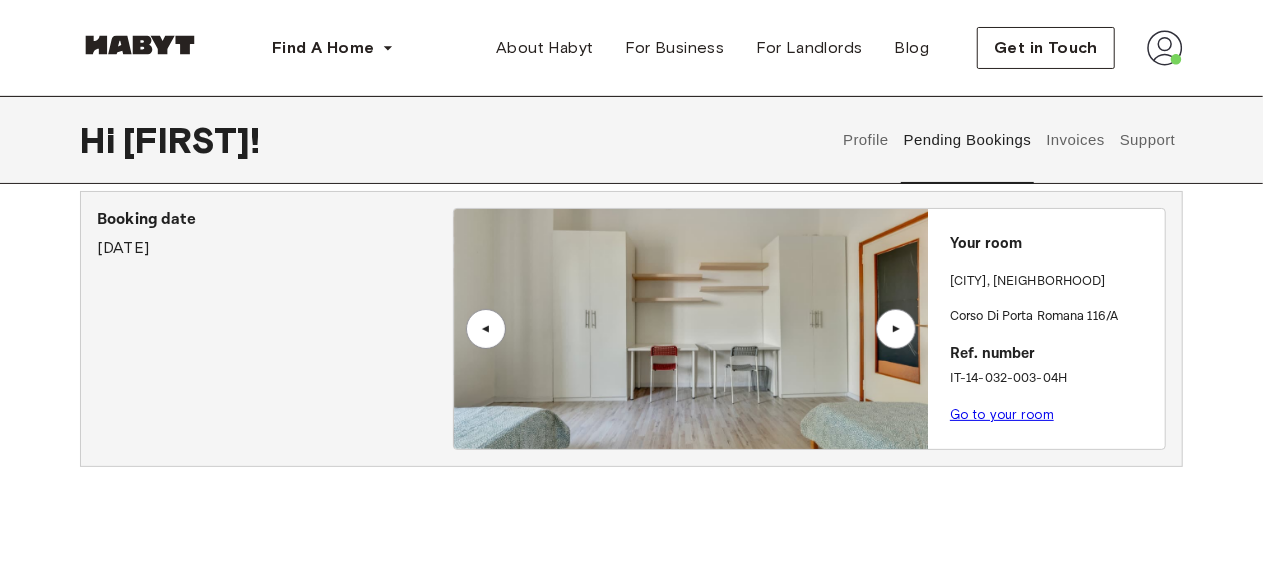 click on "Go to your room" at bounding box center (1002, 414) 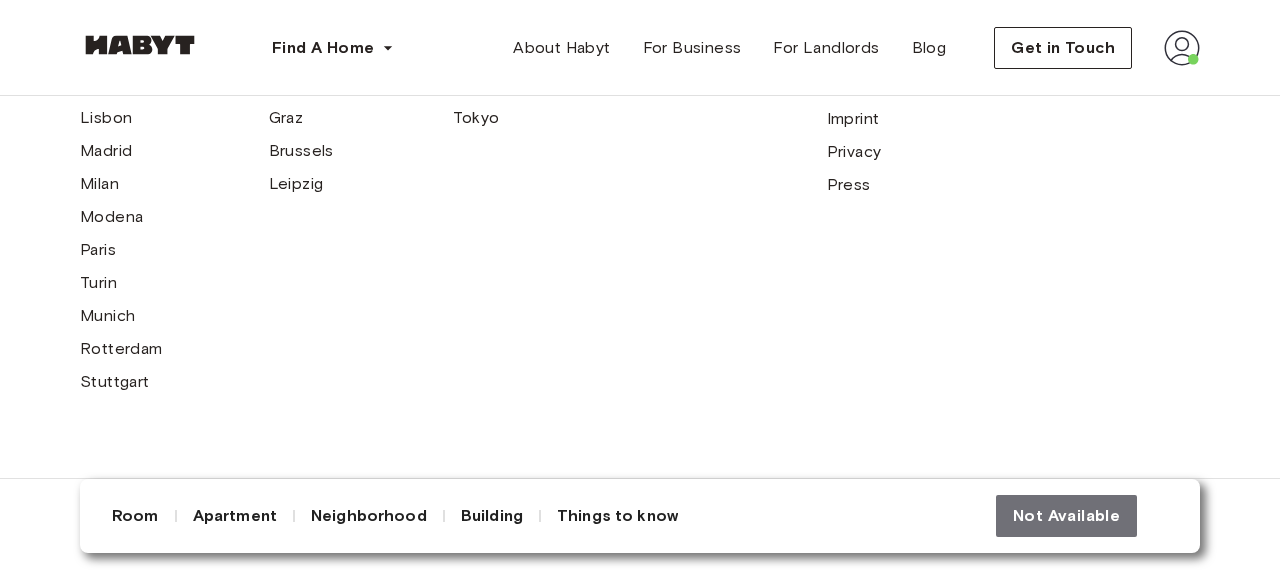 scroll, scrollTop: 6514, scrollLeft: 0, axis: vertical 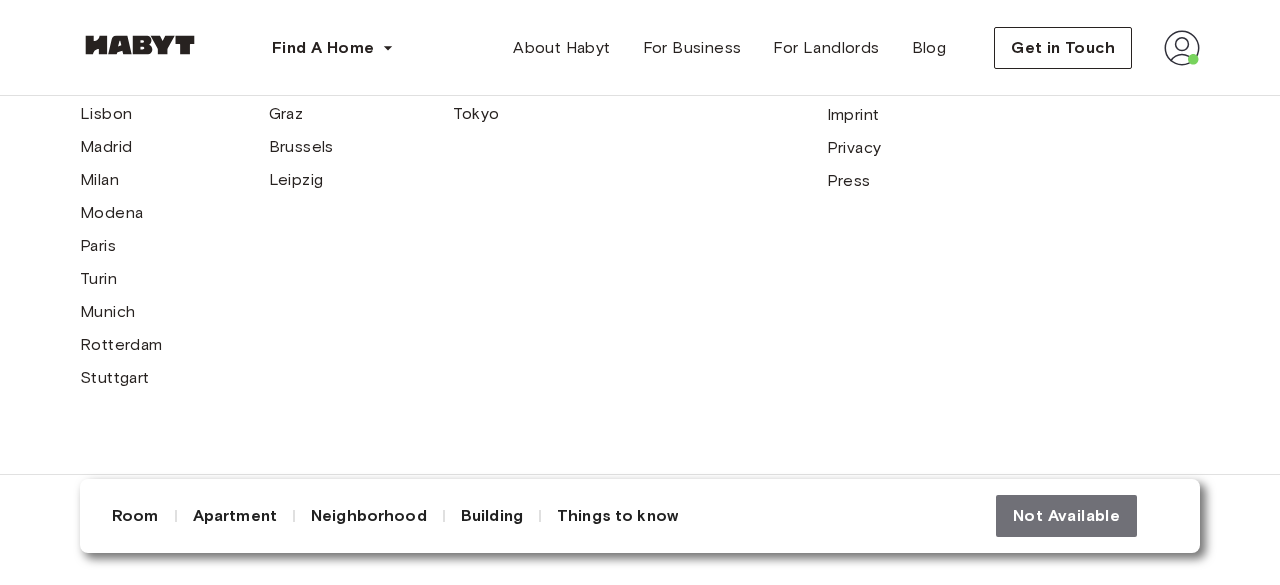click at bounding box center (1182, 48) 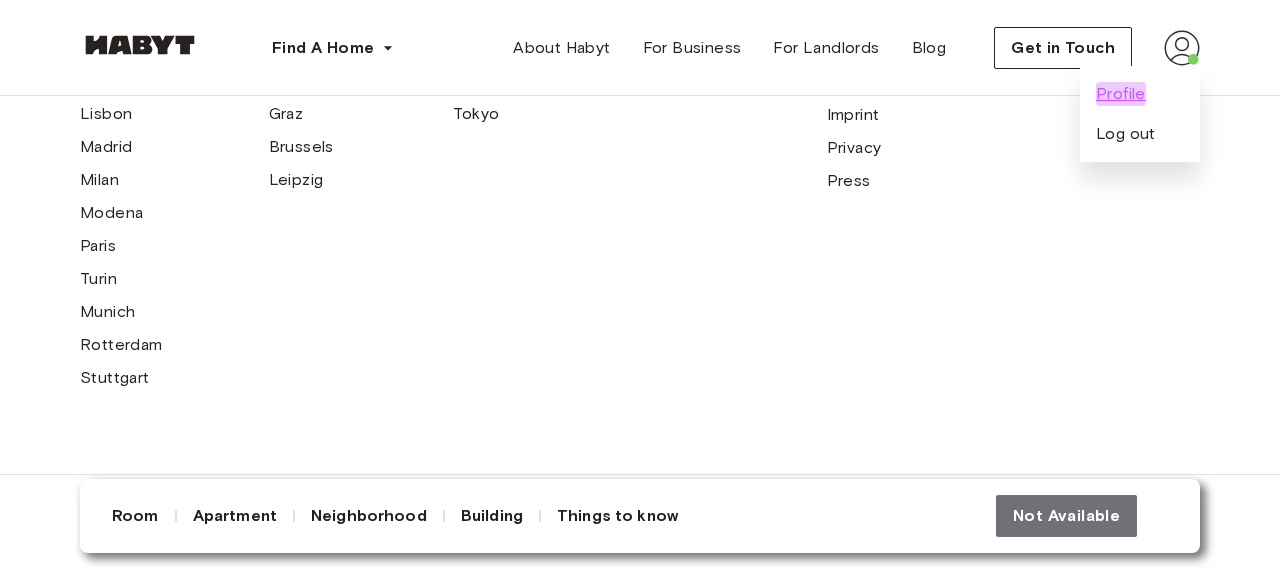 click on "Profile" at bounding box center [1121, 94] 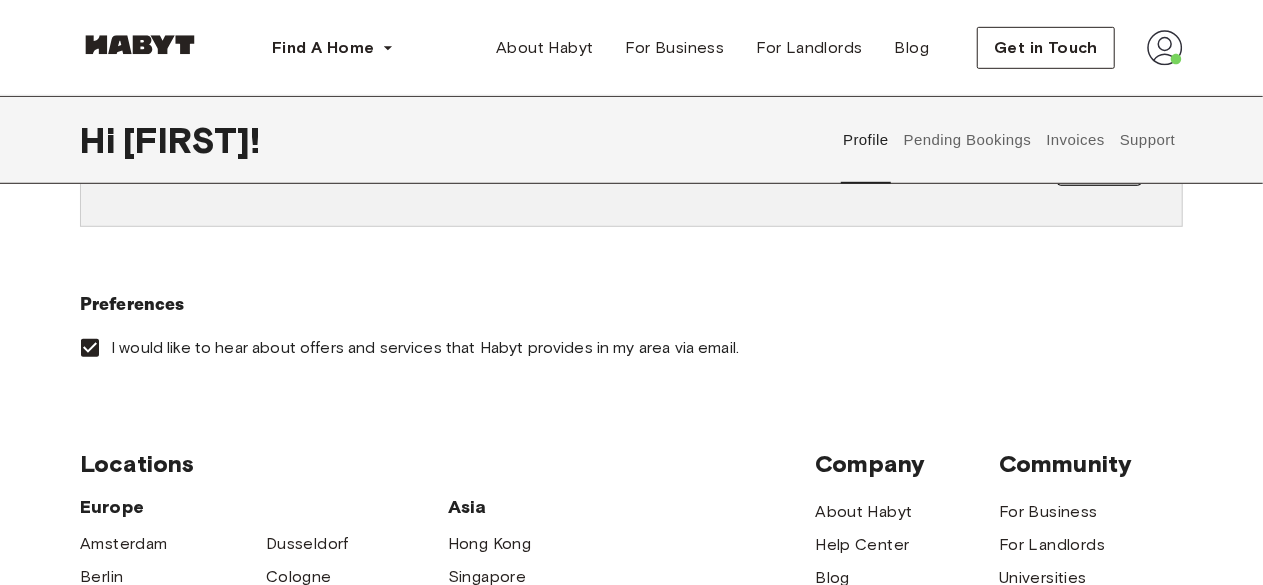 scroll, scrollTop: 486, scrollLeft: 0, axis: vertical 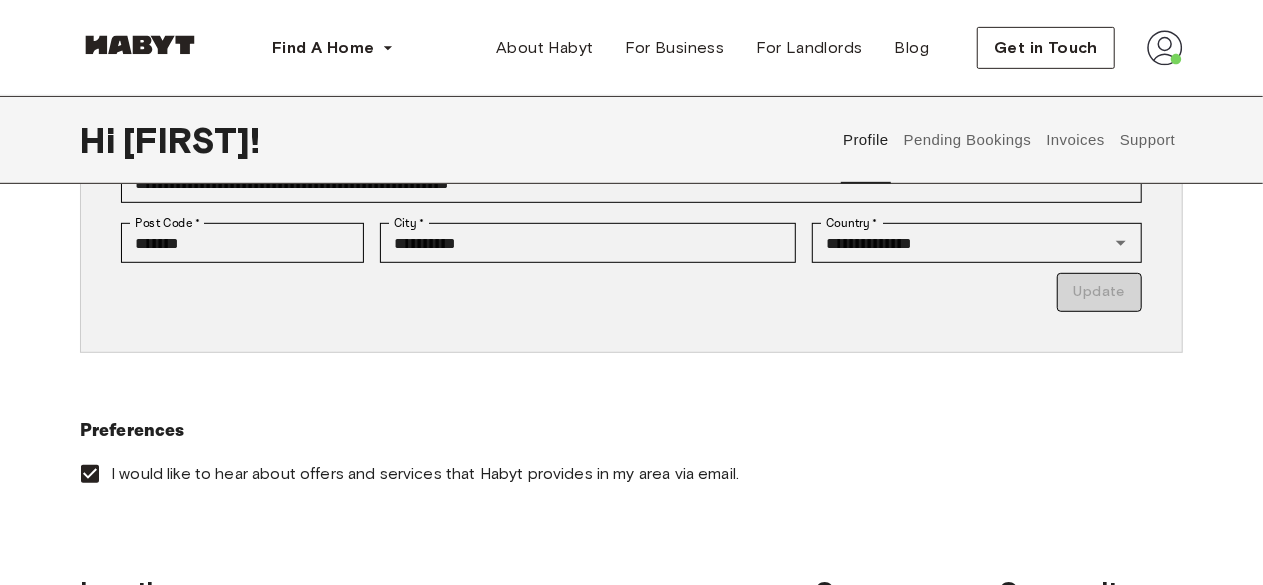 click on "Profile Pending Bookings Invoices Support" at bounding box center [1009, 140] 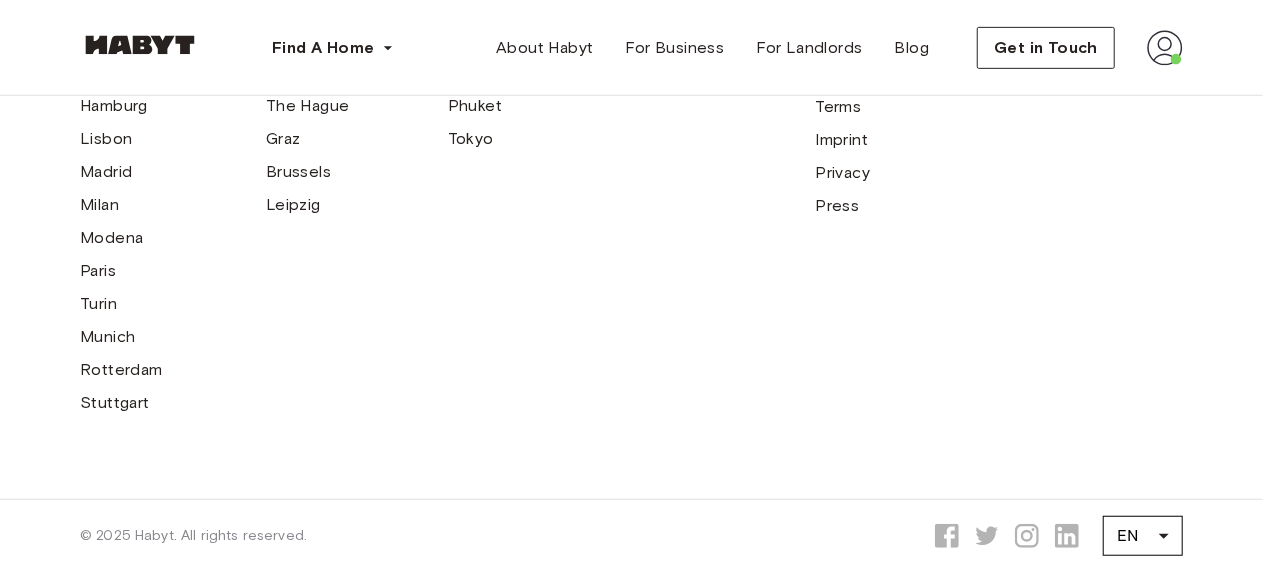scroll, scrollTop: 0, scrollLeft: 0, axis: both 